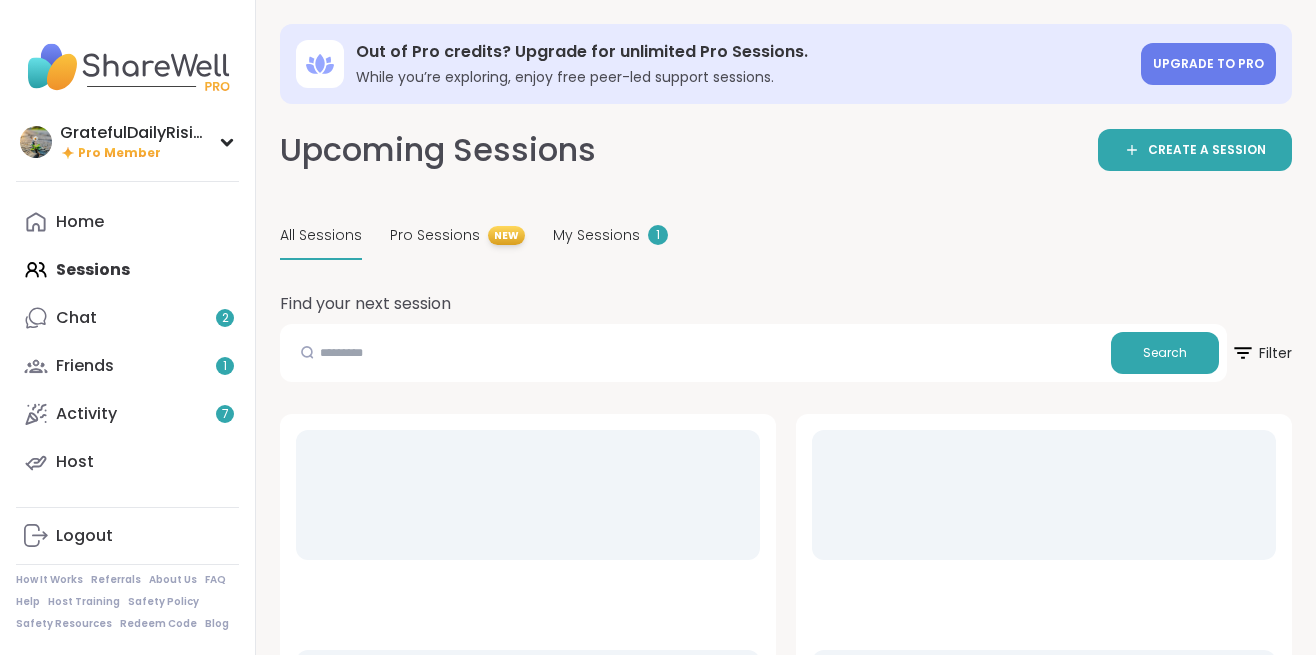 scroll, scrollTop: 1730, scrollLeft: 0, axis: vertical 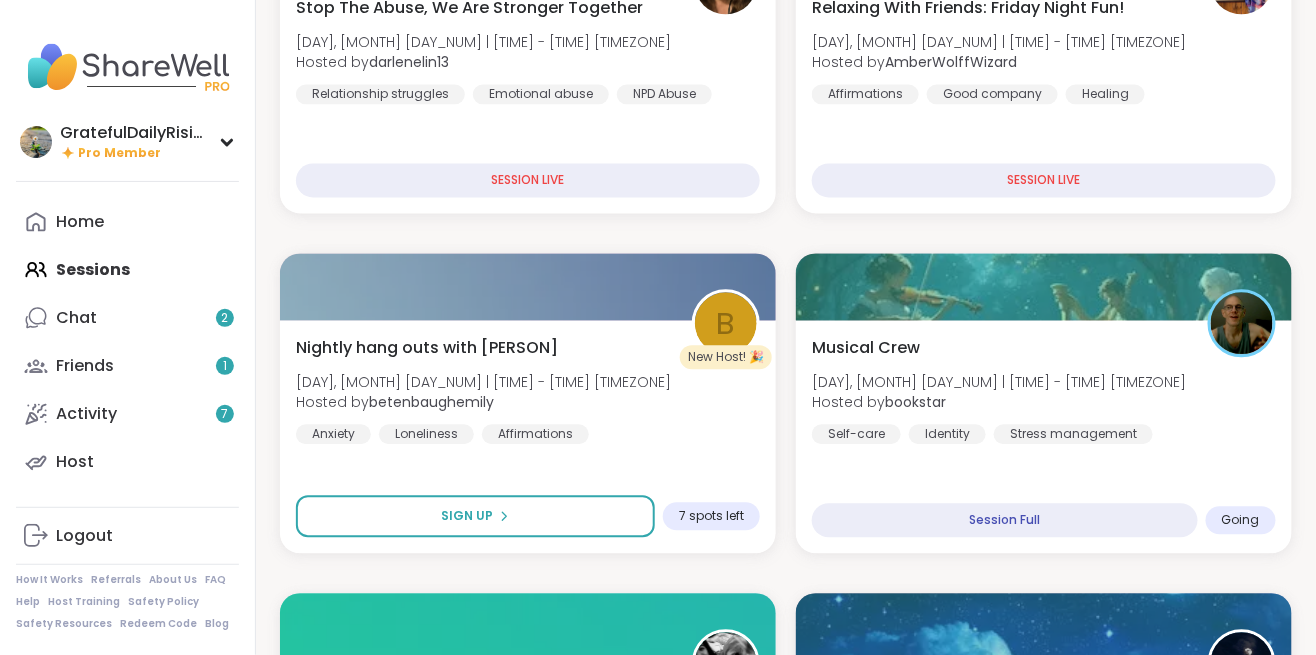 click on "Musical Crew [DAY], [MONTH] [DAY_NUM] | [TIME] - [TIME] [TIMEZONE] Hosted by  [USERNAME] Self-care Identity Stress management" at bounding box center [1044, 390] 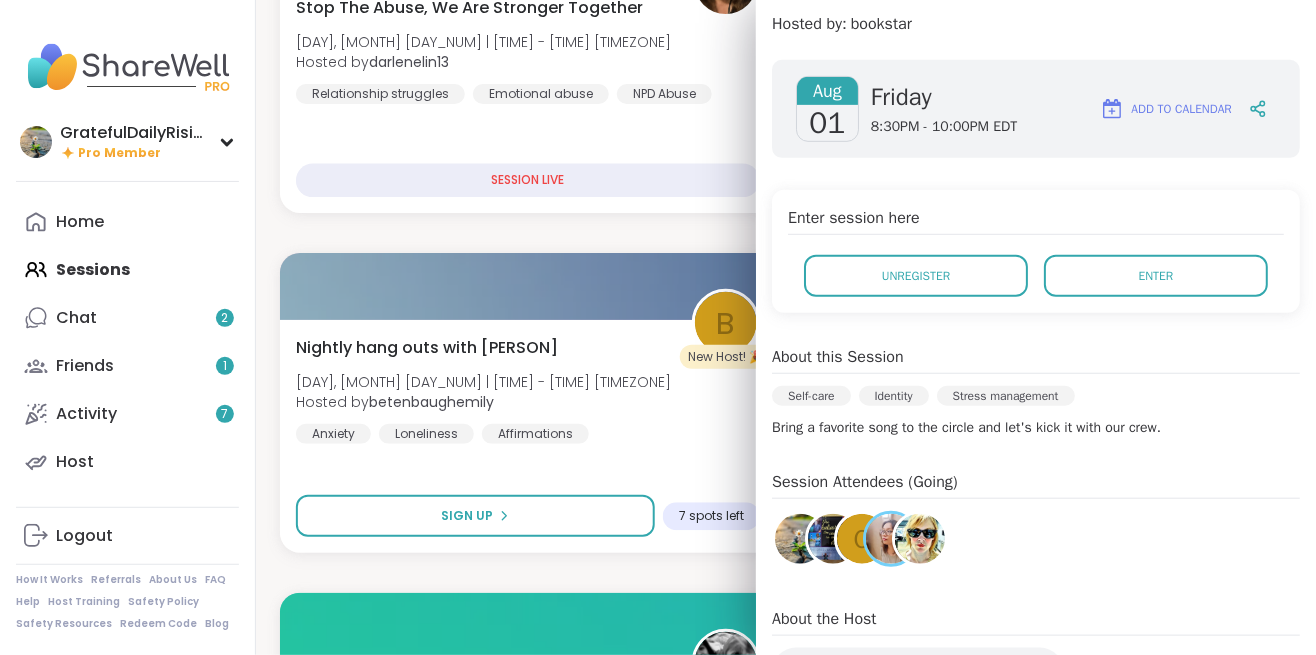 scroll, scrollTop: 330, scrollLeft: 0, axis: vertical 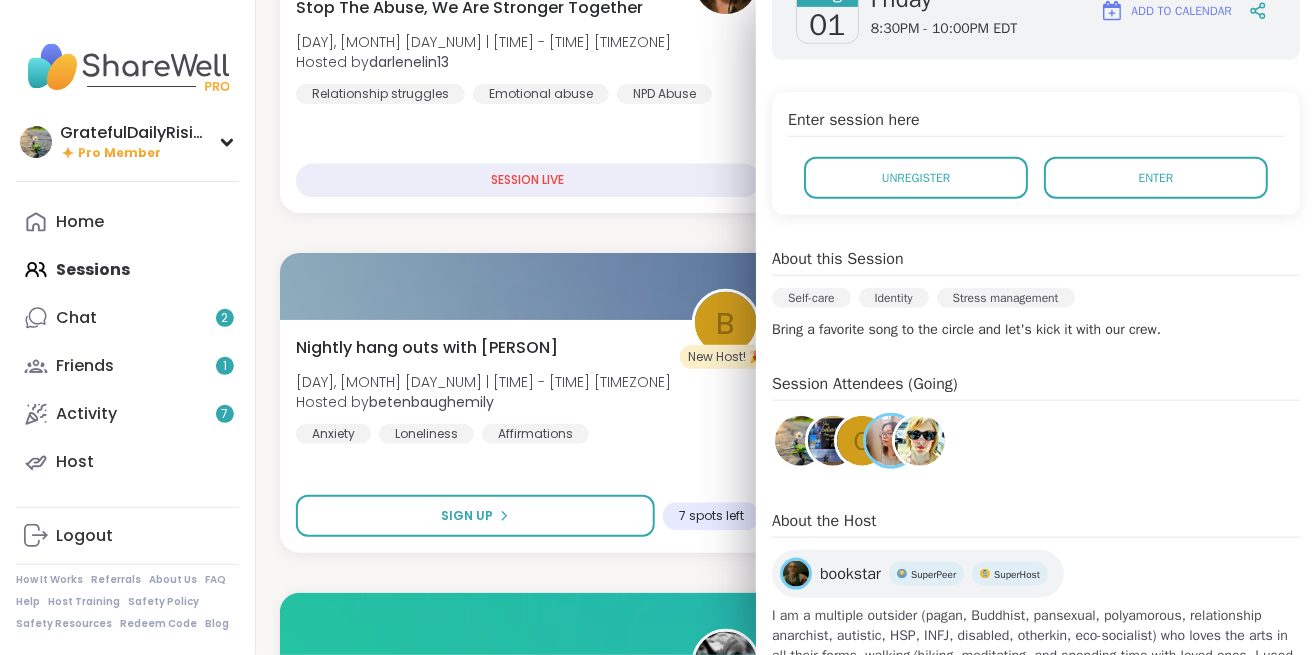 click at bounding box center (920, 441) 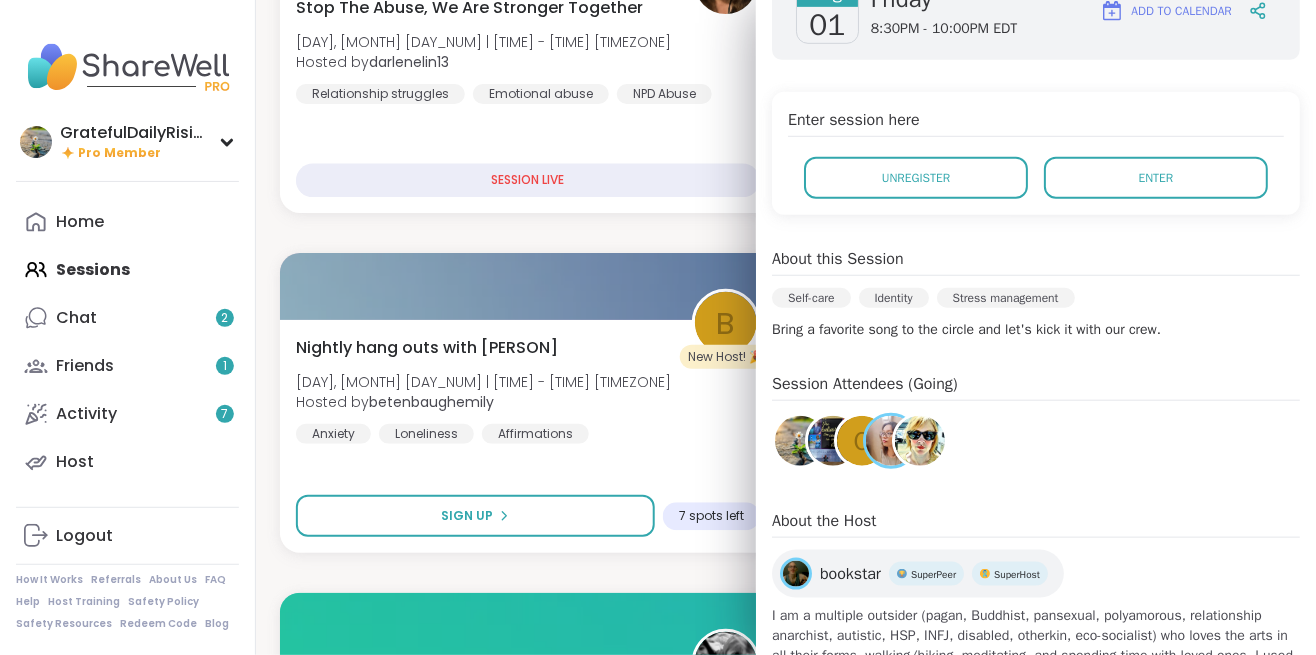 click on "O" at bounding box center (861, 441) 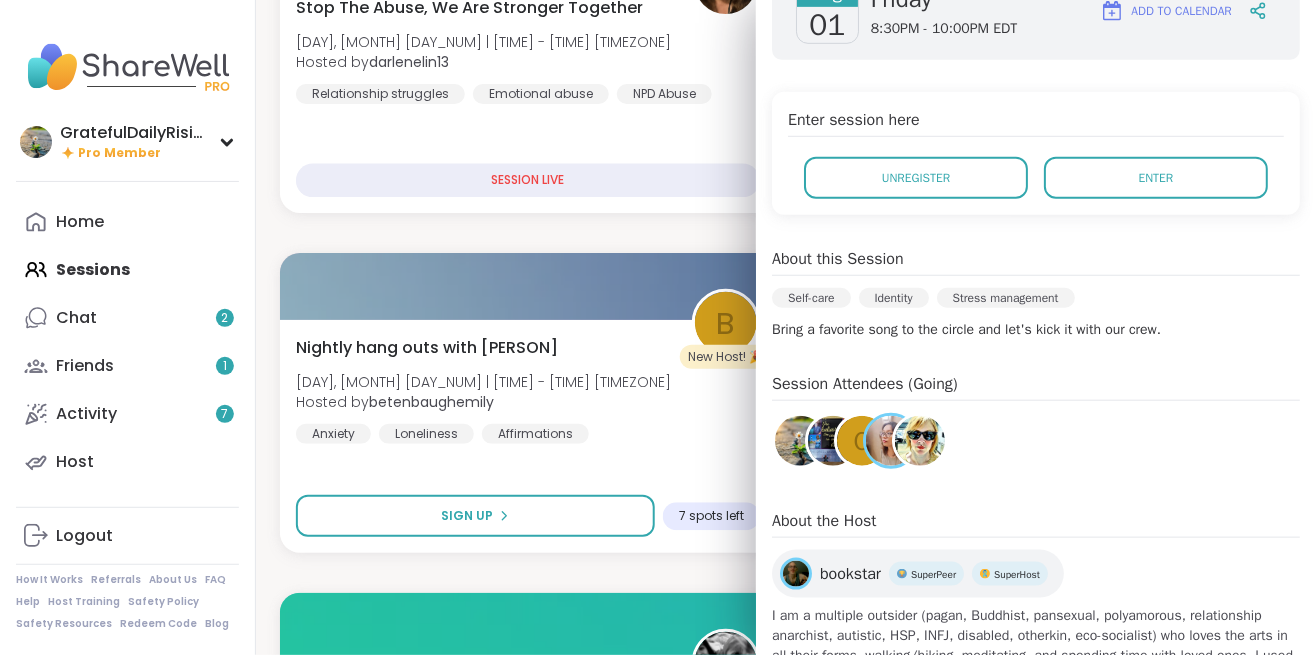 click at bounding box center (833, 441) 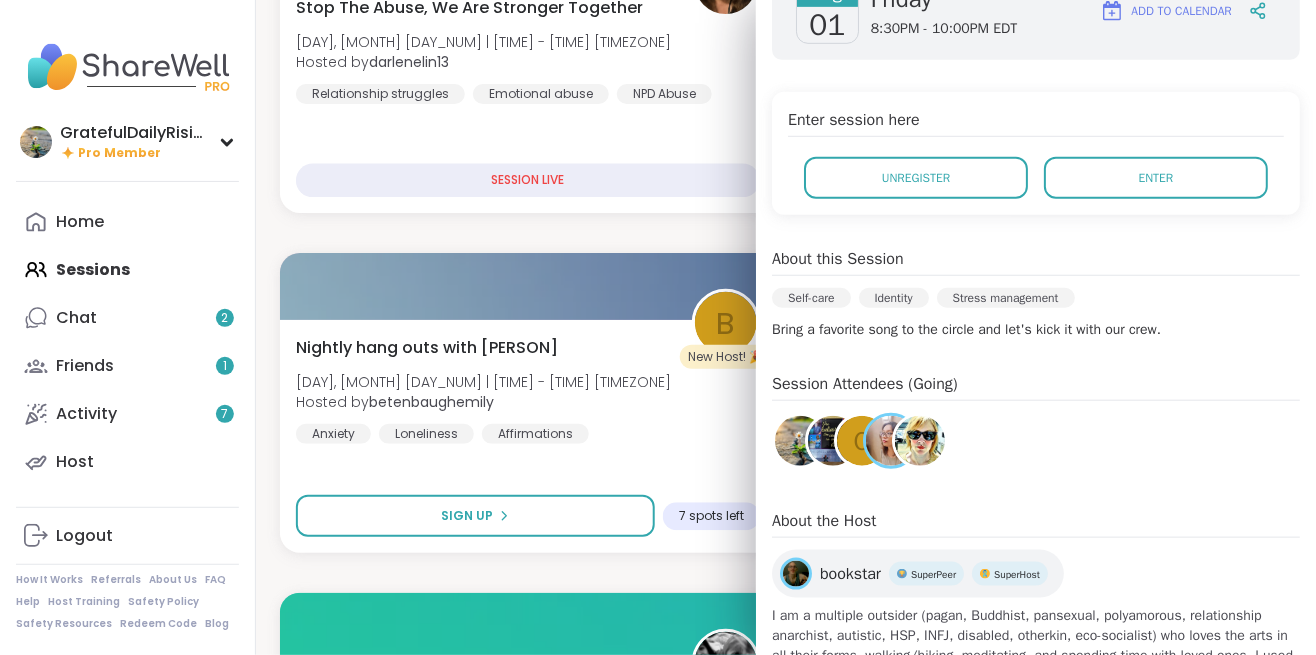 scroll, scrollTop: 426, scrollLeft: 0, axis: vertical 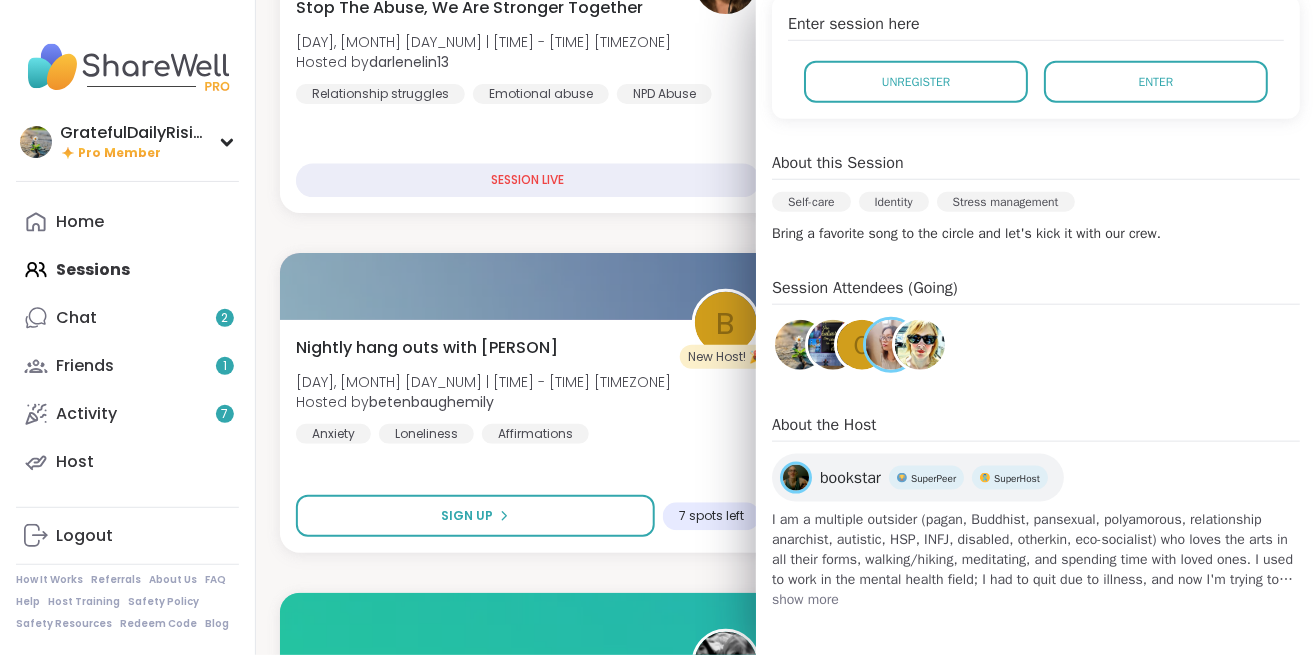 click on "[DAY], [MONTH] [DAY_NUM] | [TIME] - [TIME] [TIMEZONE] Hosted by  [USERNAME] Daily check-in CPTSD Anxiety SESSION LIVE D Pop up Body Doubling!  [DAY], [MONTH] [DAY_NUM] | [TIME] - [TIME] [TIMEZONE] Hosted by  [USERNAME] Body doubling Goal-setting Anxiety SESSION LIVE Healing Through Music [DAY], [MONTH] [DAY_NUM] | [TIME] - [TIME] [TIMEZONE] Hosted by  [USERNAME] Self-care General mental health Healthy habits SESSION LIVE New Host! 🎉 You Are Not Alone With This [DAY], [MONTH] [DAY_NUM] | [TIME] - [TIME] [TIMEZONE] Hosted by  [USERNAME] General mental health Anxiety Depression SESSION LIVE Stop The Abuse,      We Are Stronger Together [DAY], [MONTH] [DAY_NUM] | [TIME] - [TIME] [TIMEZONE] Hosted by  [USERNAME] Relationship struggles Emotional abuse NPD Abuse SESSION LIVE Relaxing With Friends: Friday Night Fun! [DAY], [MONTH] [DAY_NUM] | [TIME] - [TIME] [TIMEZONE] Hosted by  [USERNAME] Affirmations Good company Healing SESSION LIVE b New Host! 🎉 Nightly hang outs with [PERSON]  [DAY], [MONTH] [DAY_NUM] | [TIME] - [TIME] [TIMEZONE] Hosted by  [USERNAME] Anxiety Loneliness Affirmations Sign Up 7 spots left Musical Crew J" at bounding box center (786, 2273) 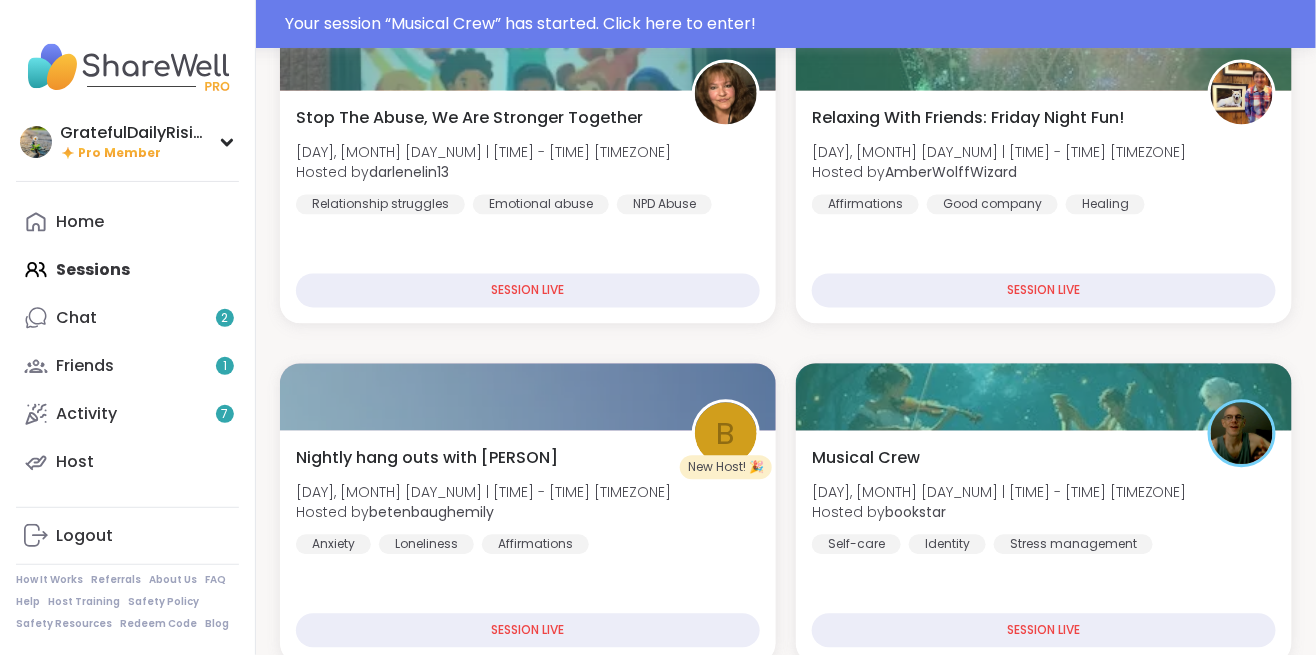 scroll, scrollTop: 1166, scrollLeft: 0, axis: vertical 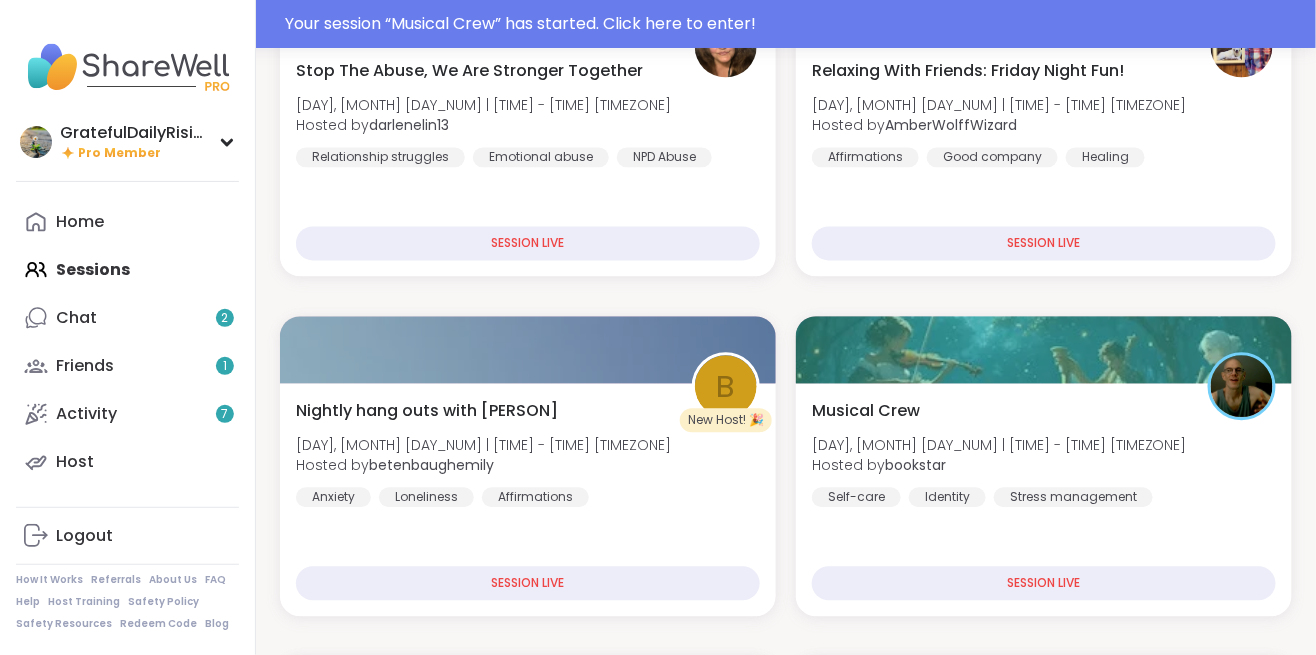 click on "Musical Crew [DAY], [MONTH] [DAY_NUM] | [TIME] - [TIME] [TIMEZONE] Hosted by  [USERNAME] Self-care Identity Stress management" at bounding box center [1044, 453] 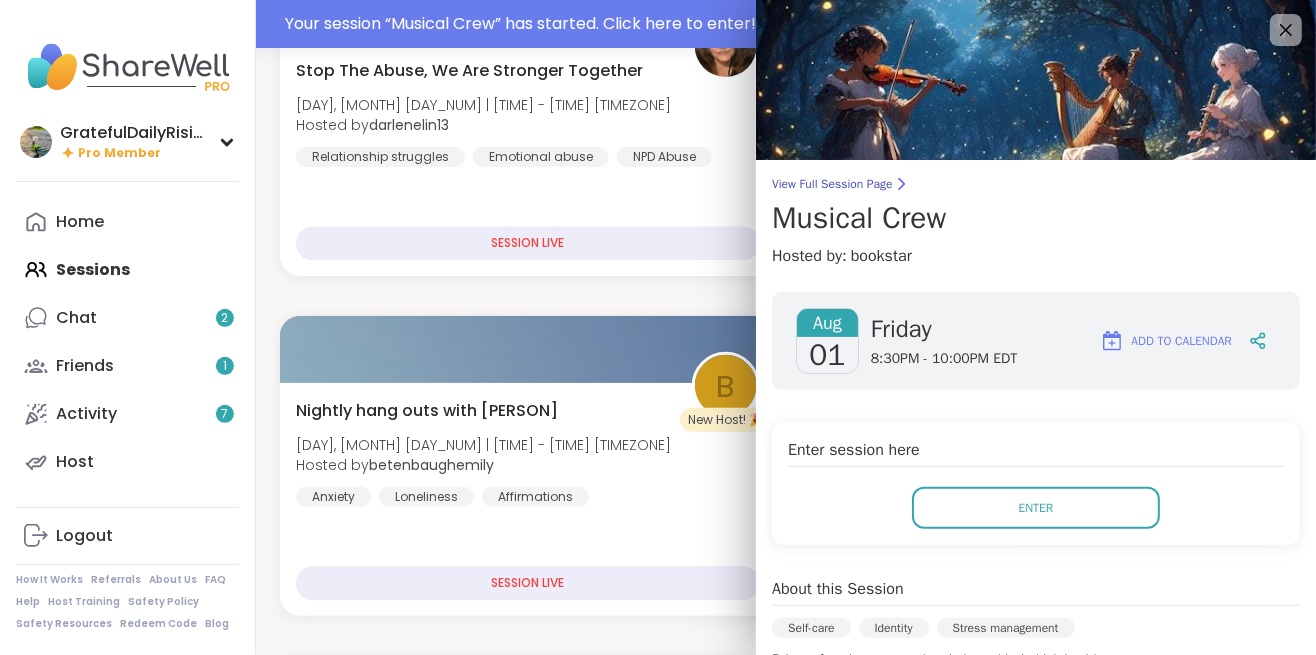 click on "Enter" at bounding box center (1036, 508) 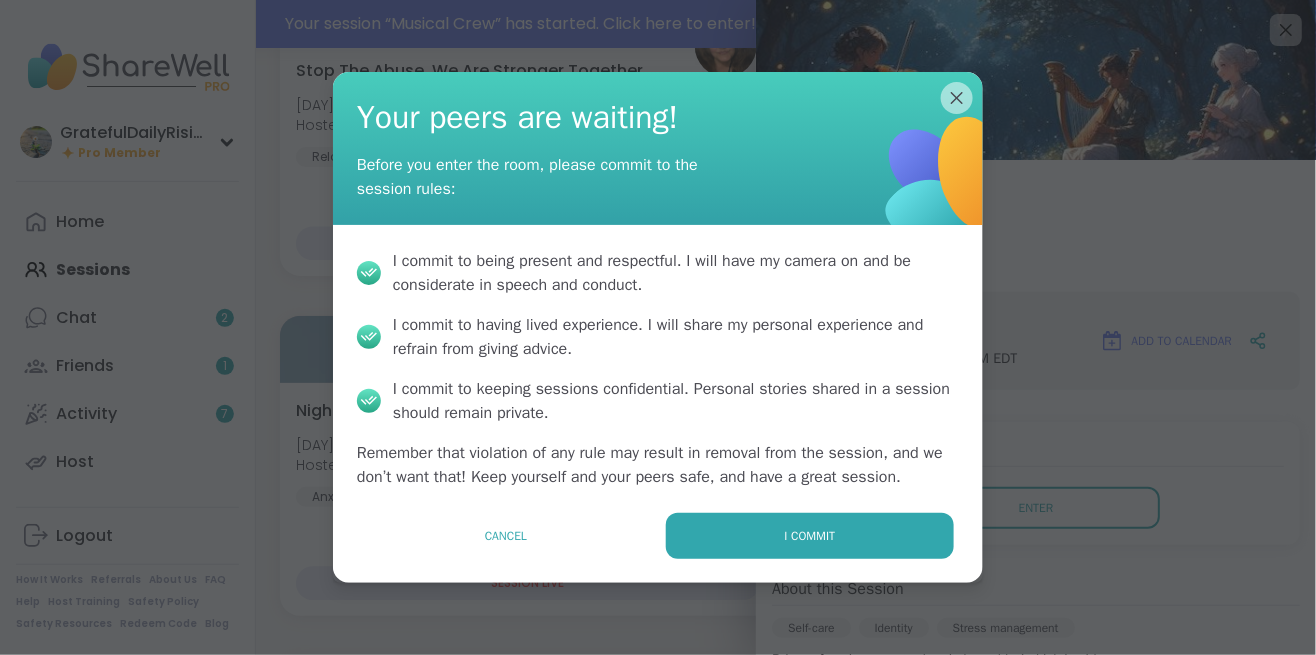 click on "I commit" at bounding box center (810, 536) 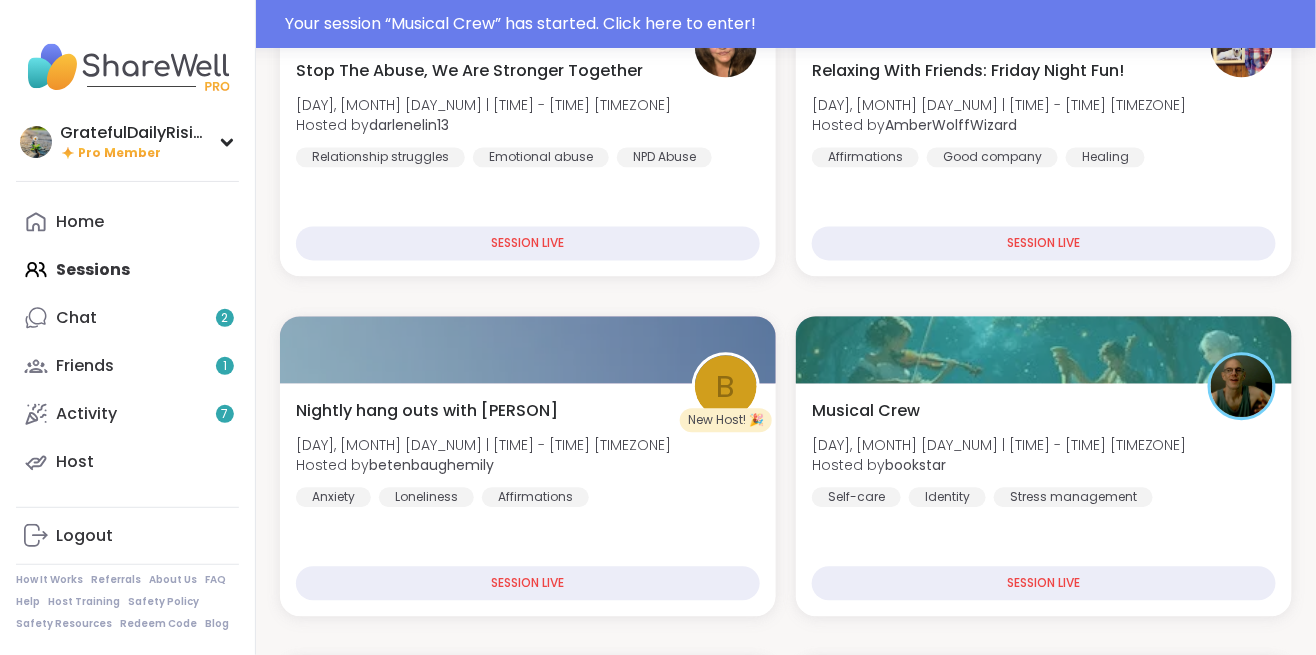 scroll, scrollTop: 0, scrollLeft: 0, axis: both 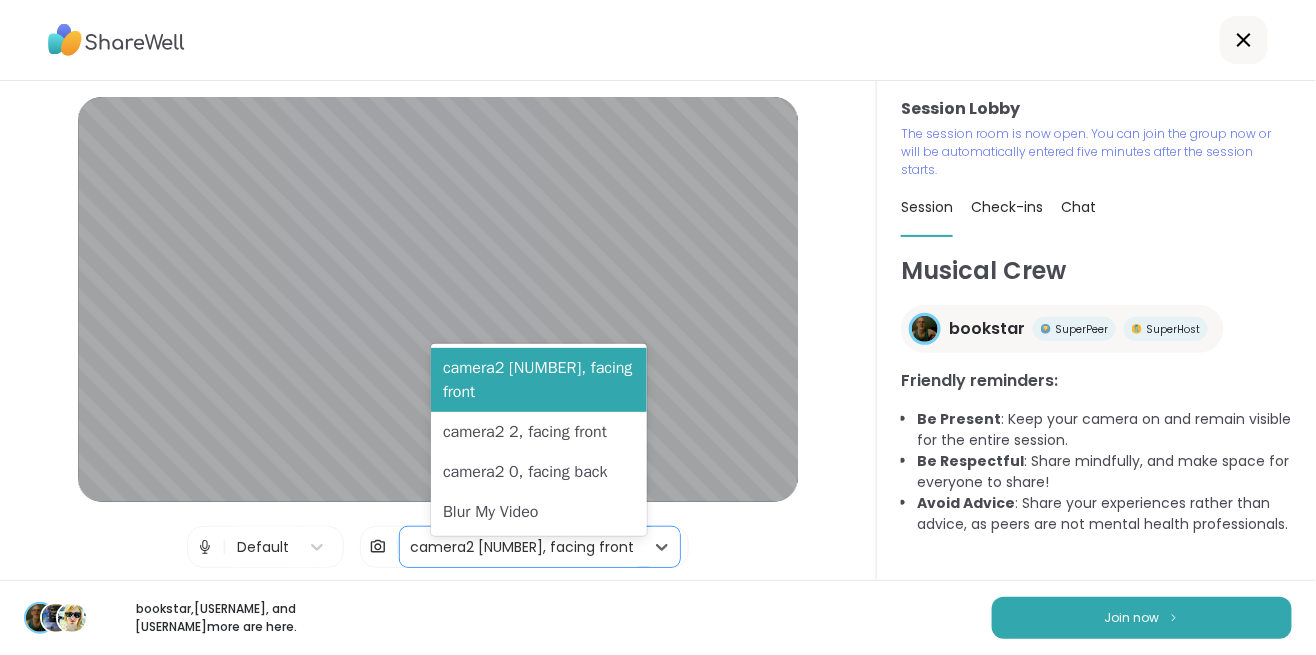 click on "Join now" at bounding box center [1142, 618] 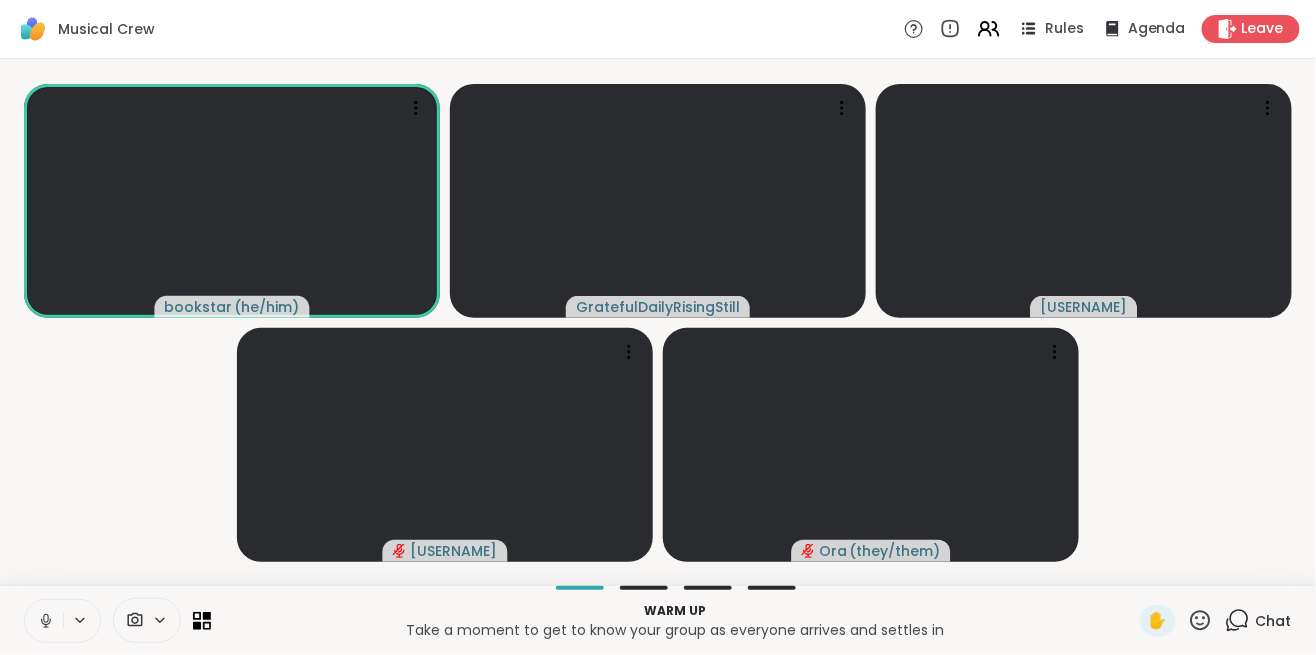click at bounding box center (44, 621) 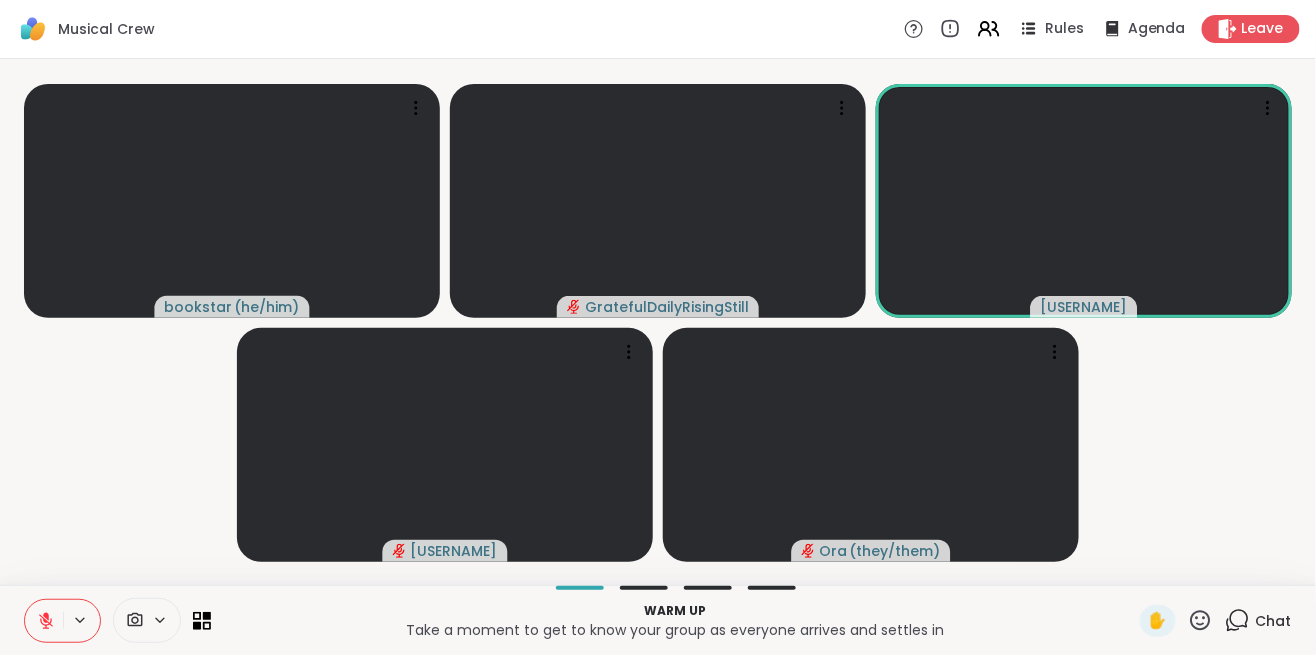 click at bounding box center [44, 621] 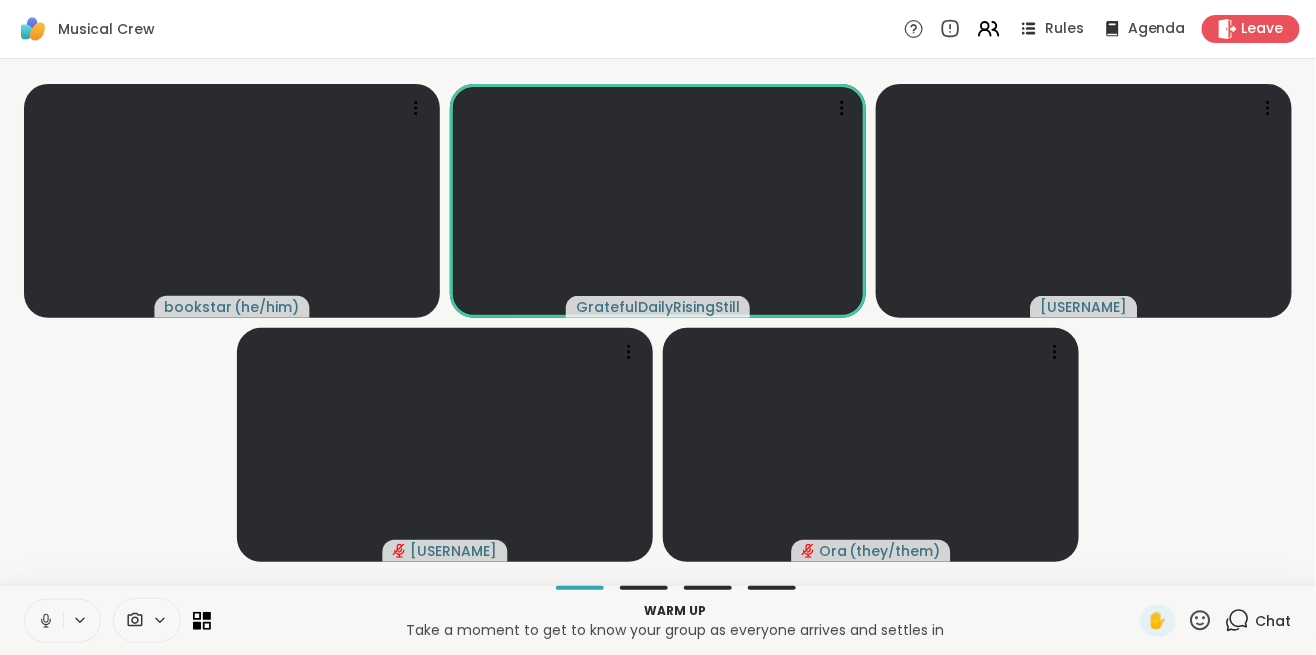 click at bounding box center [658, 201] 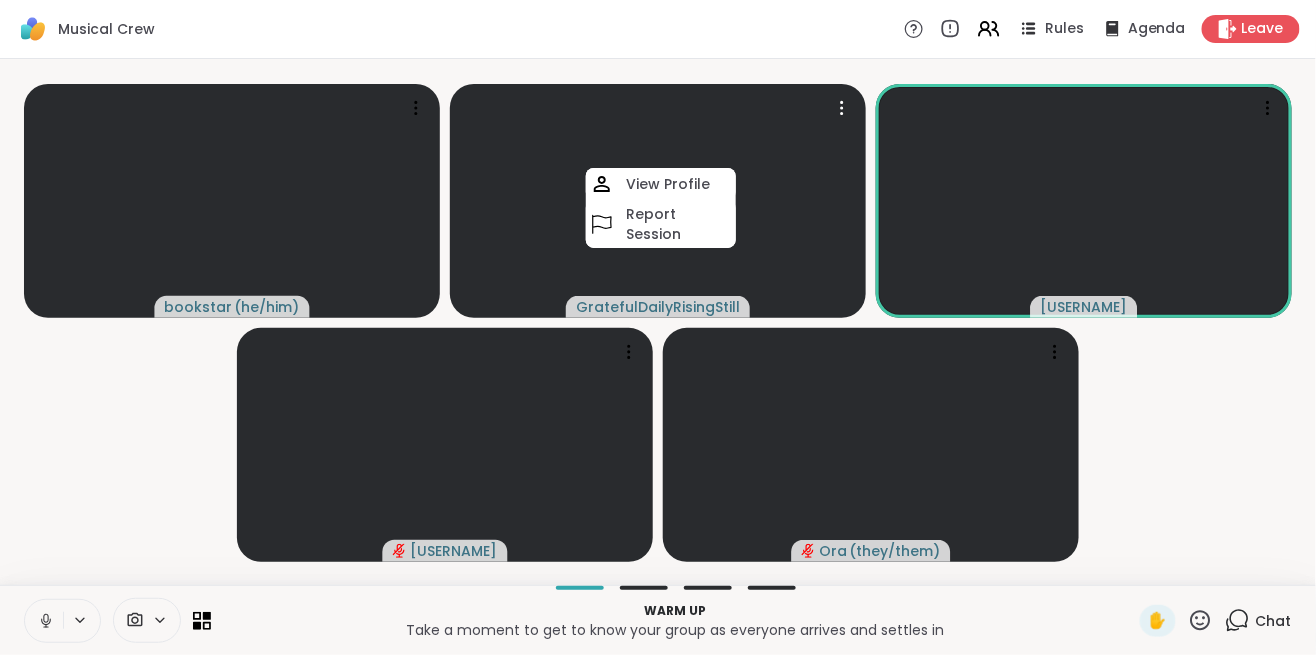 click at bounding box center [44, 621] 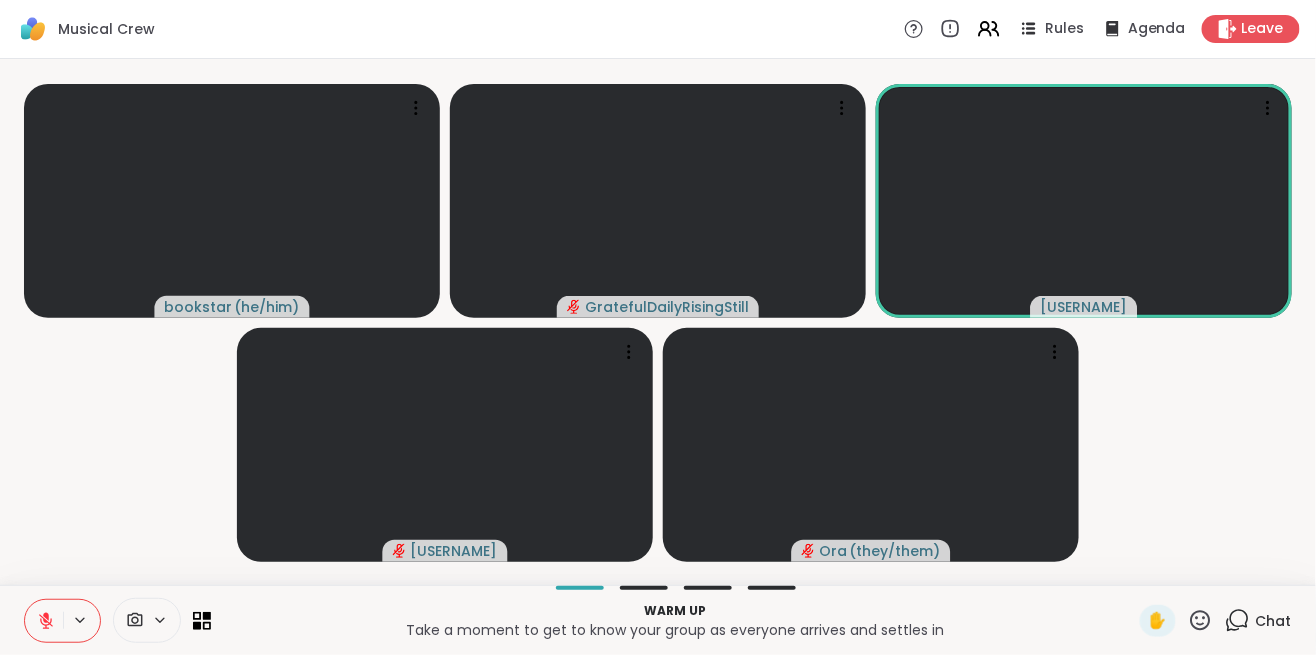 click at bounding box center [147, 620] 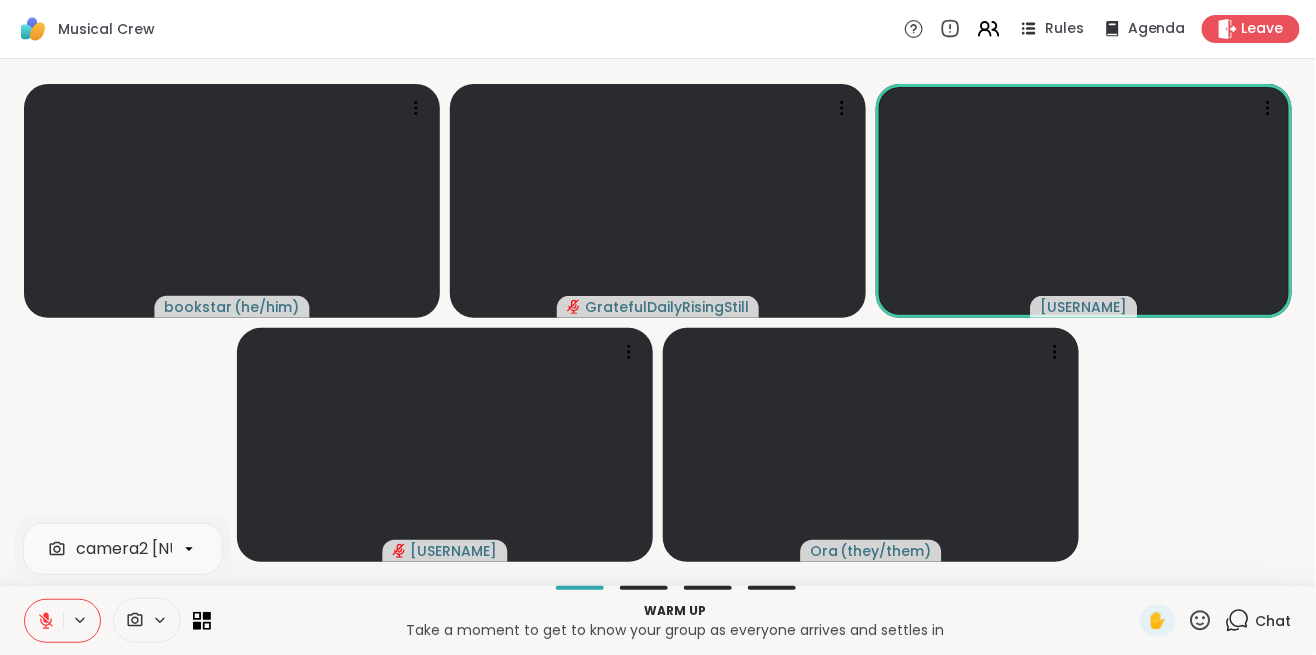 click at bounding box center [232, 549] 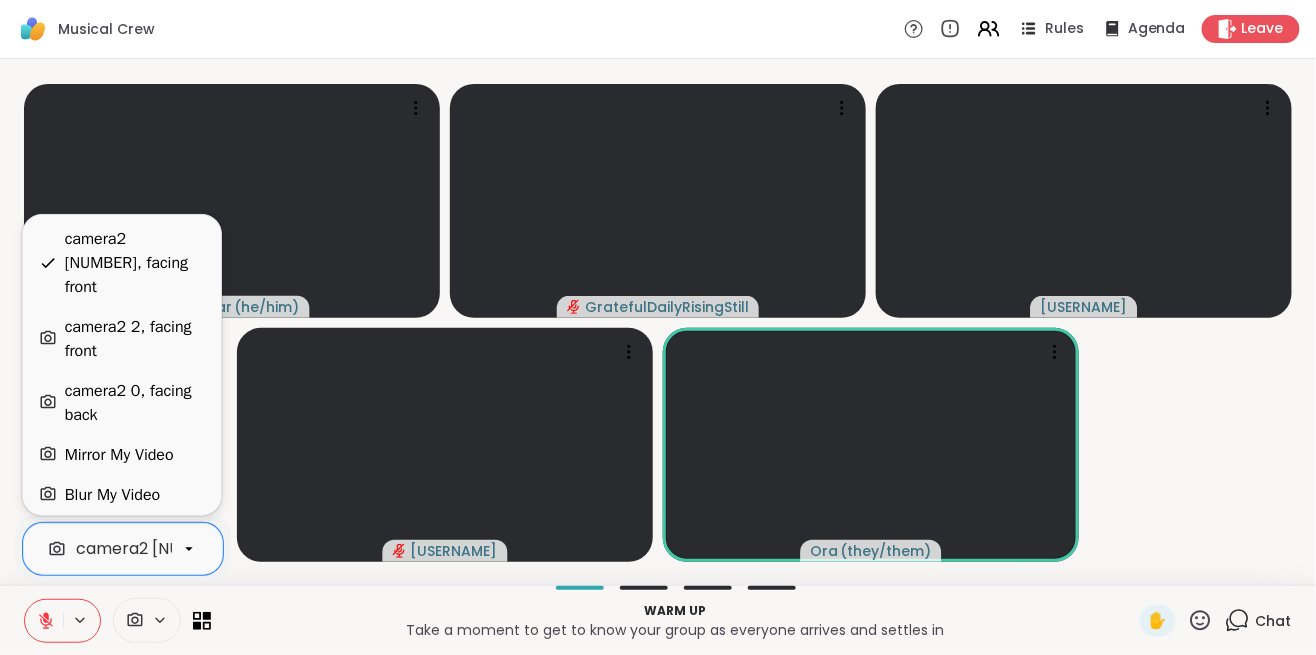 click on "camera2 2, facing front" at bounding box center [135, 339] 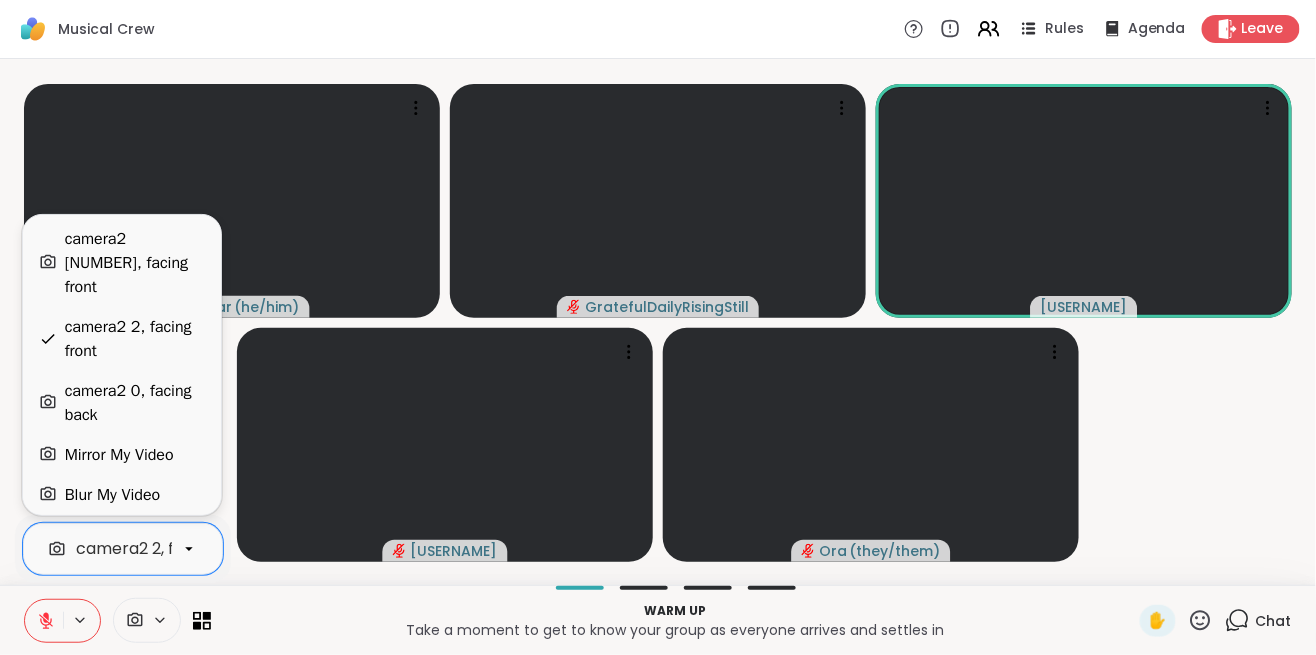 click on "Mirror My Video" at bounding box center [122, 455] 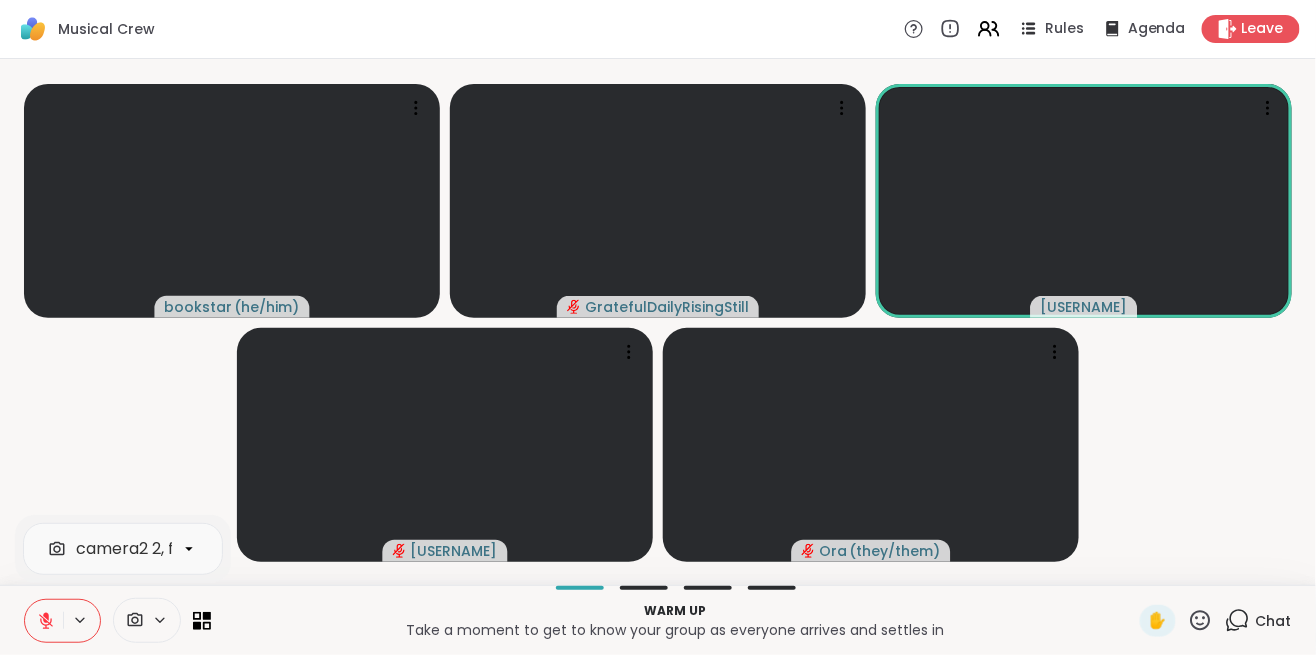 click on "[USERNAME] ( he/him ) [USERNAME] [USERNAME] [USERNAME] ( they/them )" at bounding box center (658, 322) 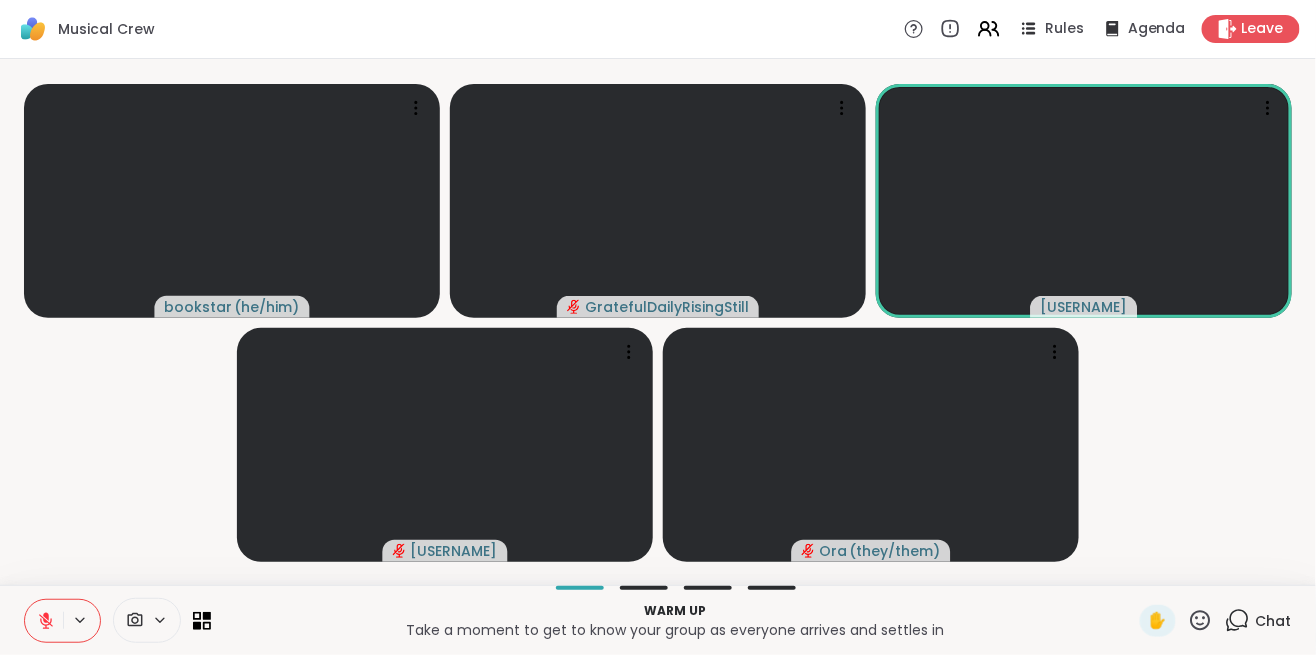 click on "[USERNAME] ( he/him ) [USERNAME] [USERNAME] [USERNAME] ( they/them )" at bounding box center [658, 322] 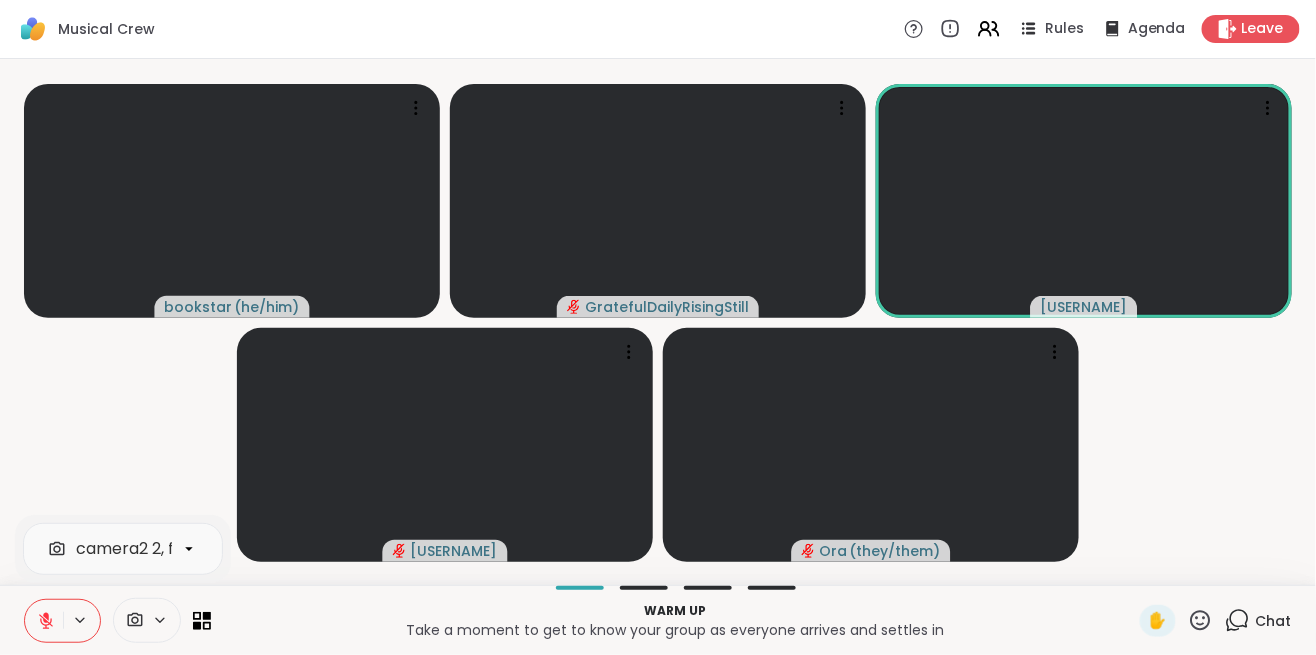 click 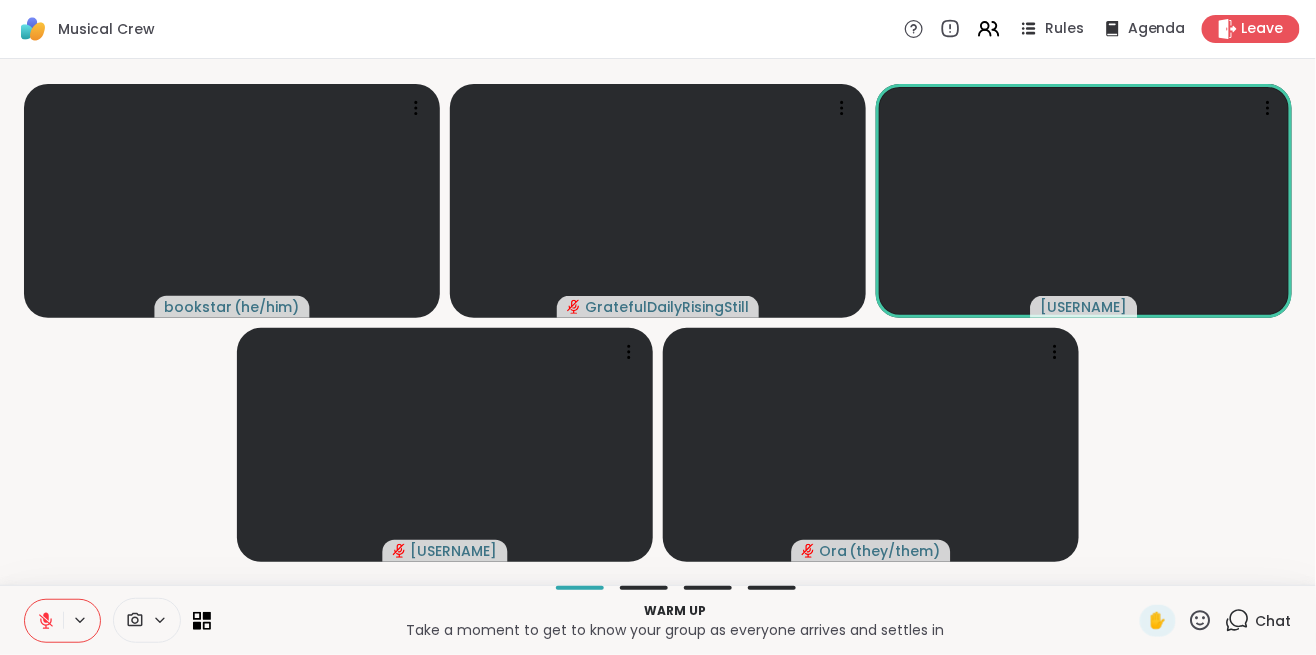 click at bounding box center [147, 620] 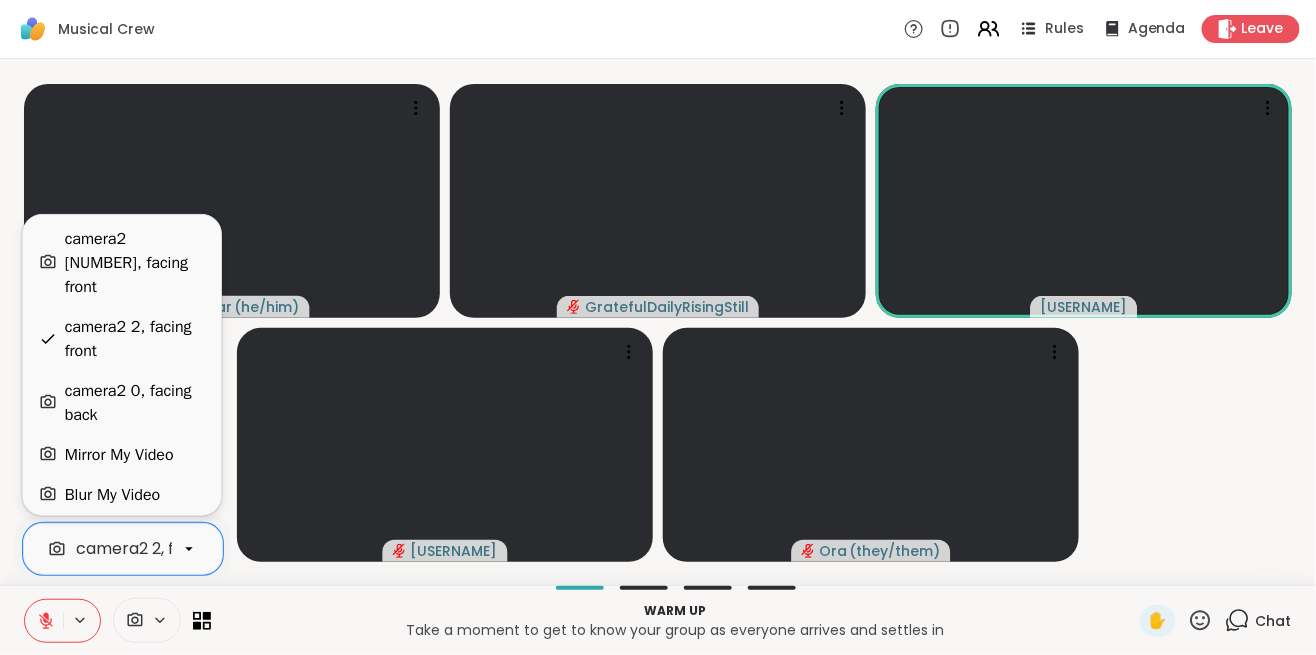 click on "camera2 [NUMBER], facing front" at bounding box center (135, 263) 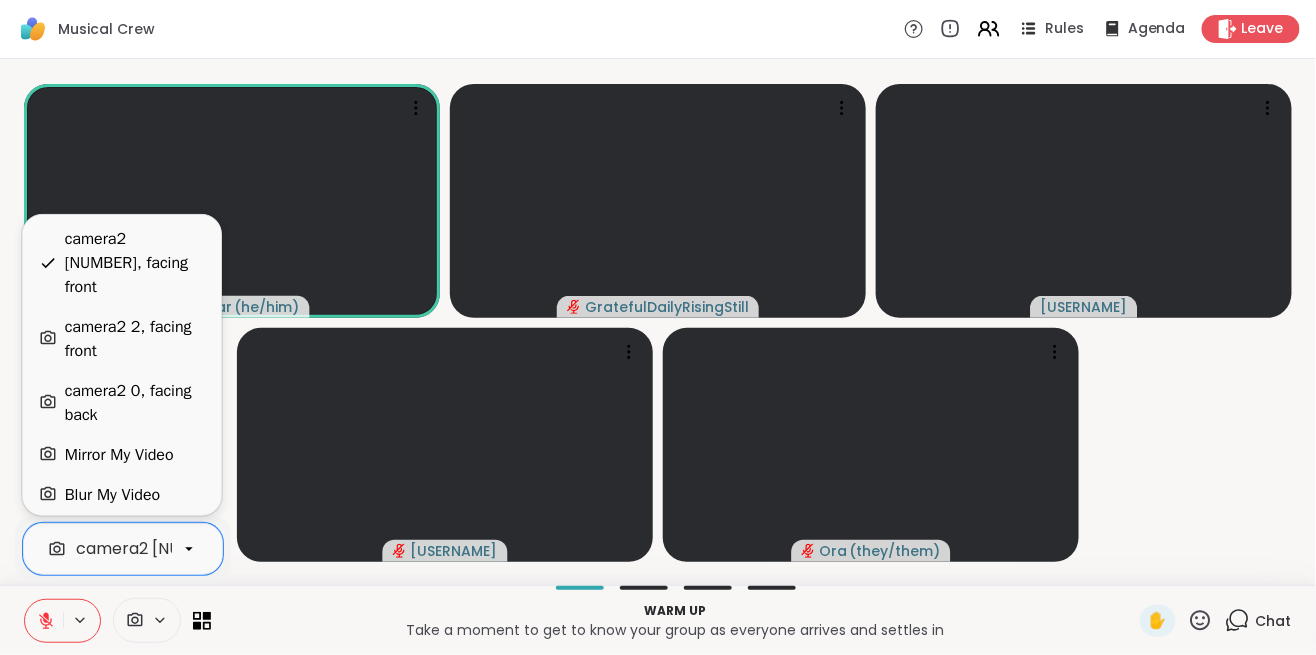 click on "camera2 2, facing front" at bounding box center [135, 339] 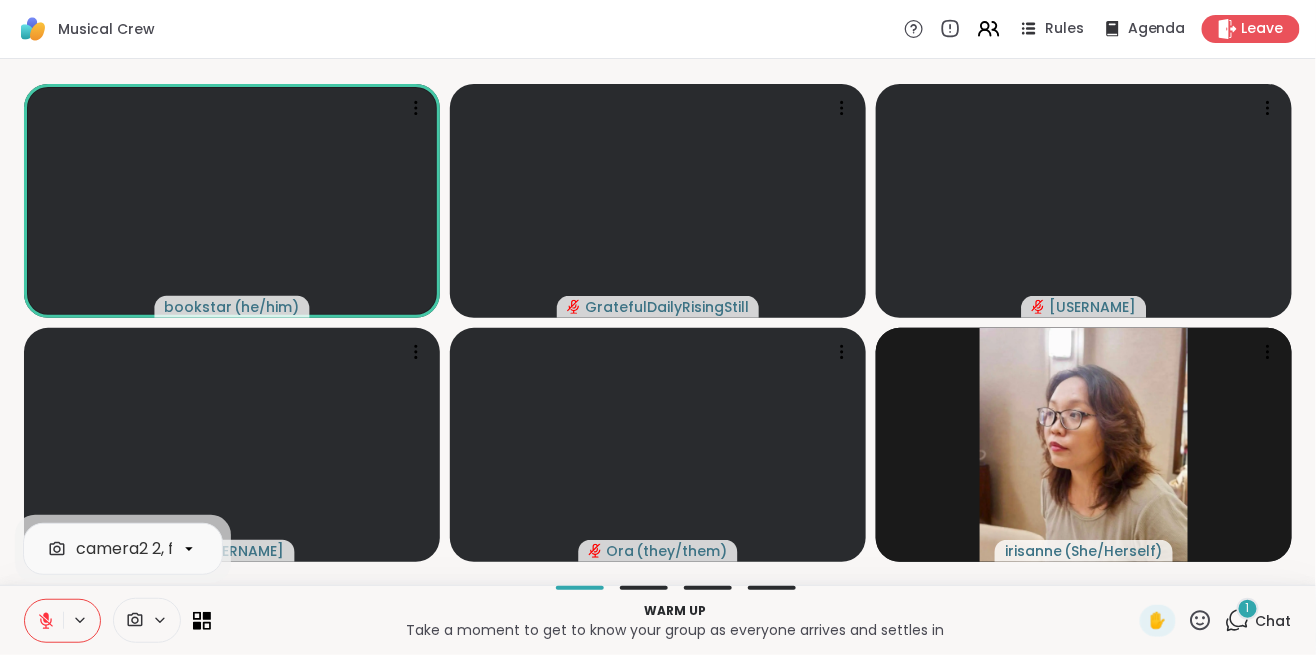 click 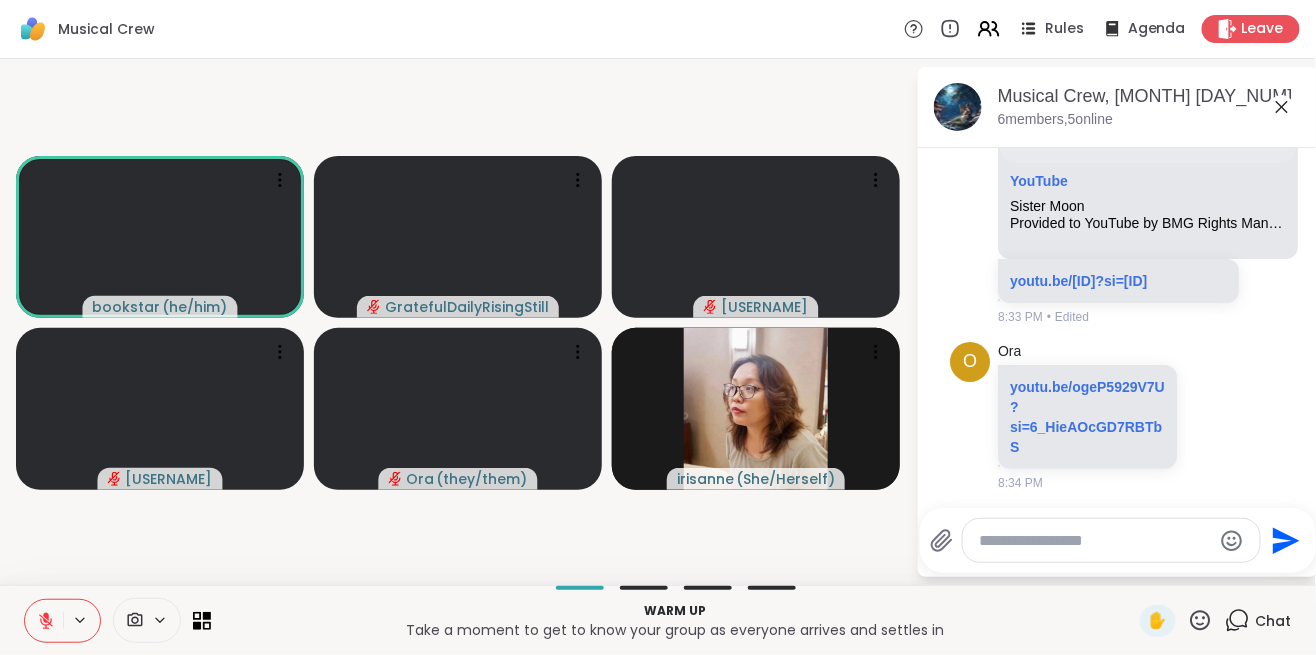 scroll, scrollTop: 306, scrollLeft: 0, axis: vertical 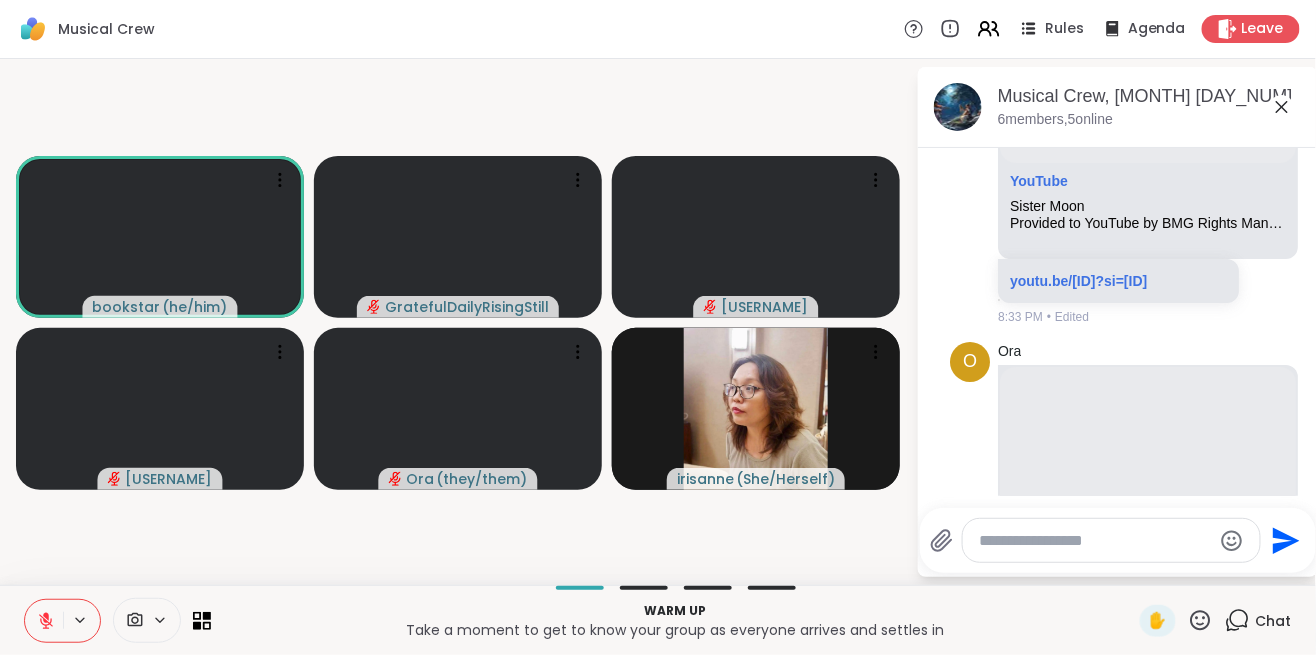 paste on "**********" 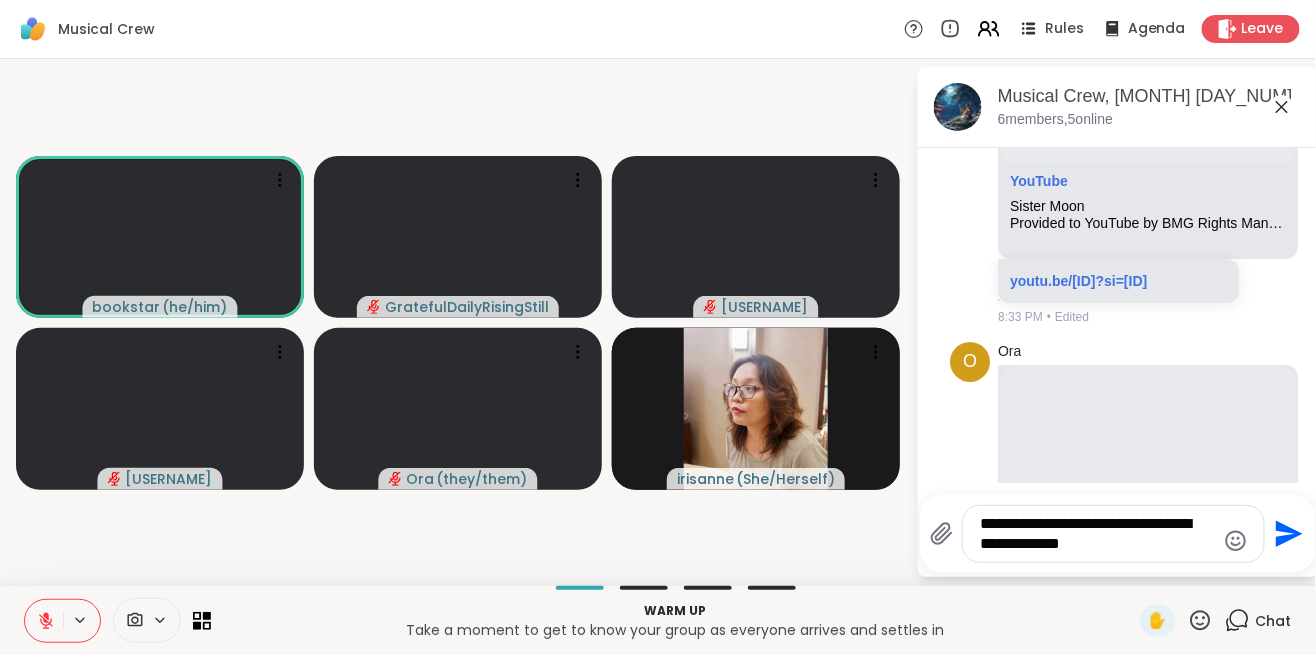 click on "Send" 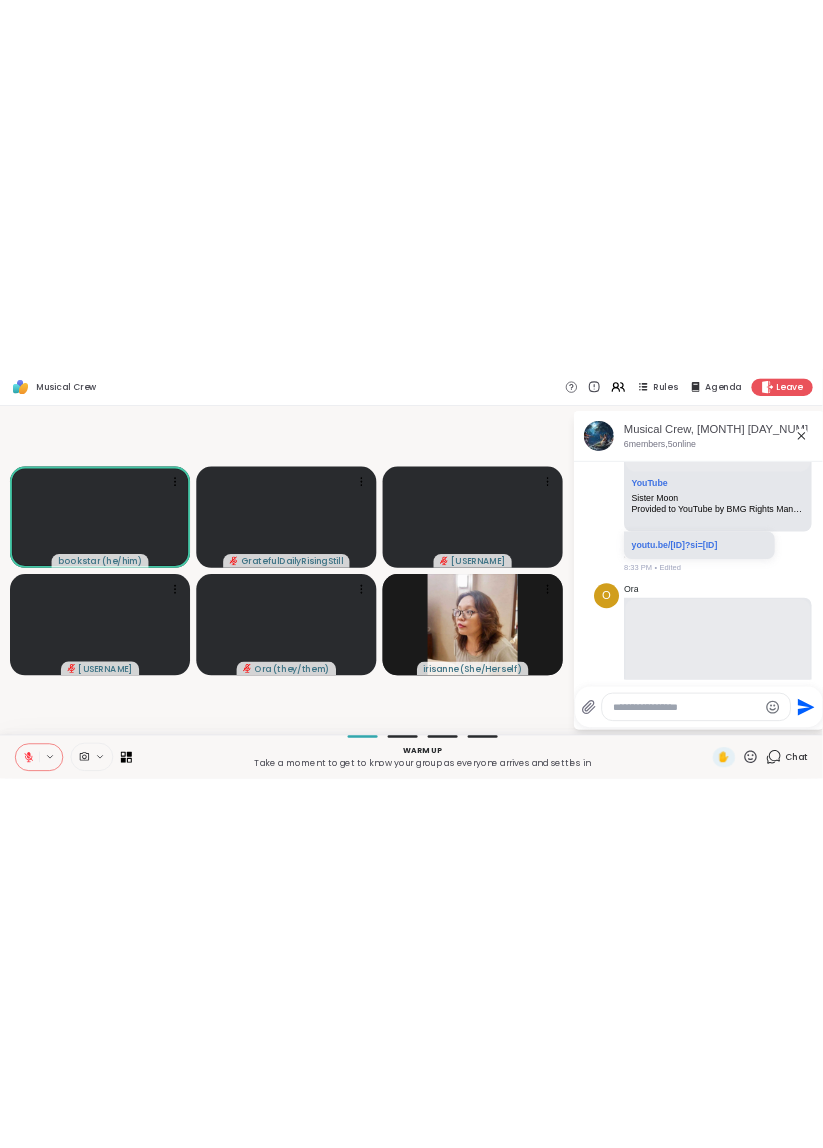 scroll, scrollTop: 777, scrollLeft: 0, axis: vertical 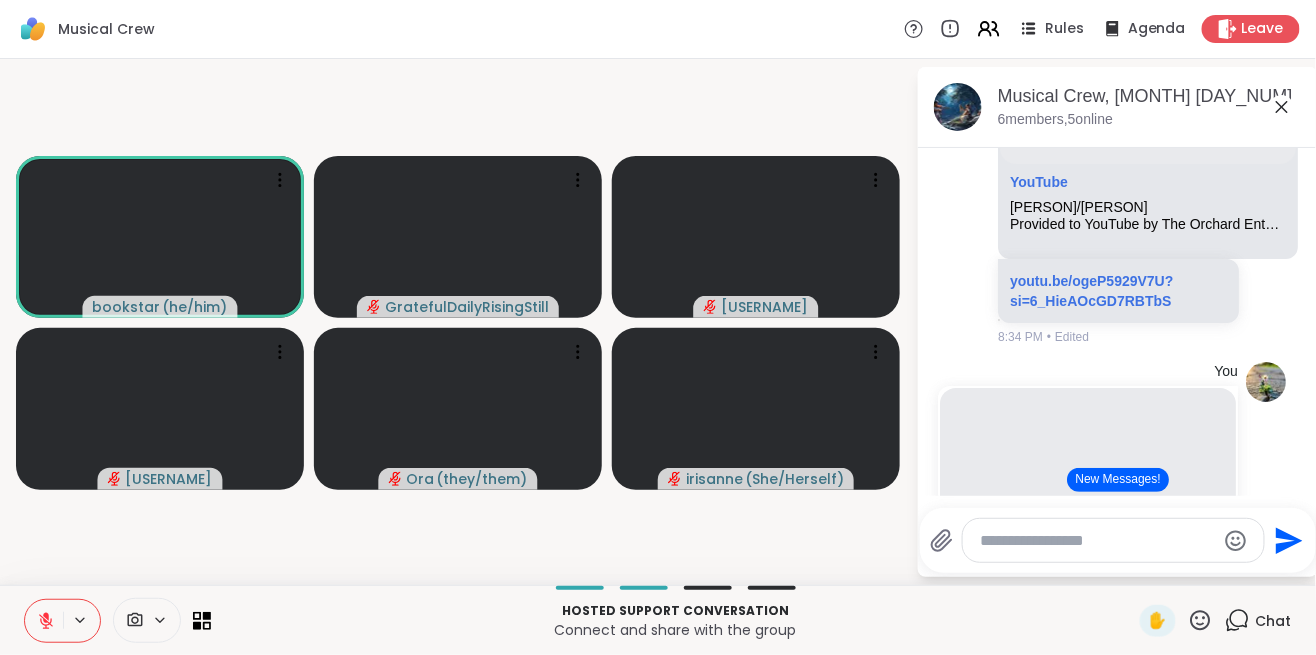 click on "[USERNAME] ( he/him ) [USERNAME] [USERNAME] [USERNAME] ( they/them ) [USERNAME] ( She/Herself )" at bounding box center [458, 322] 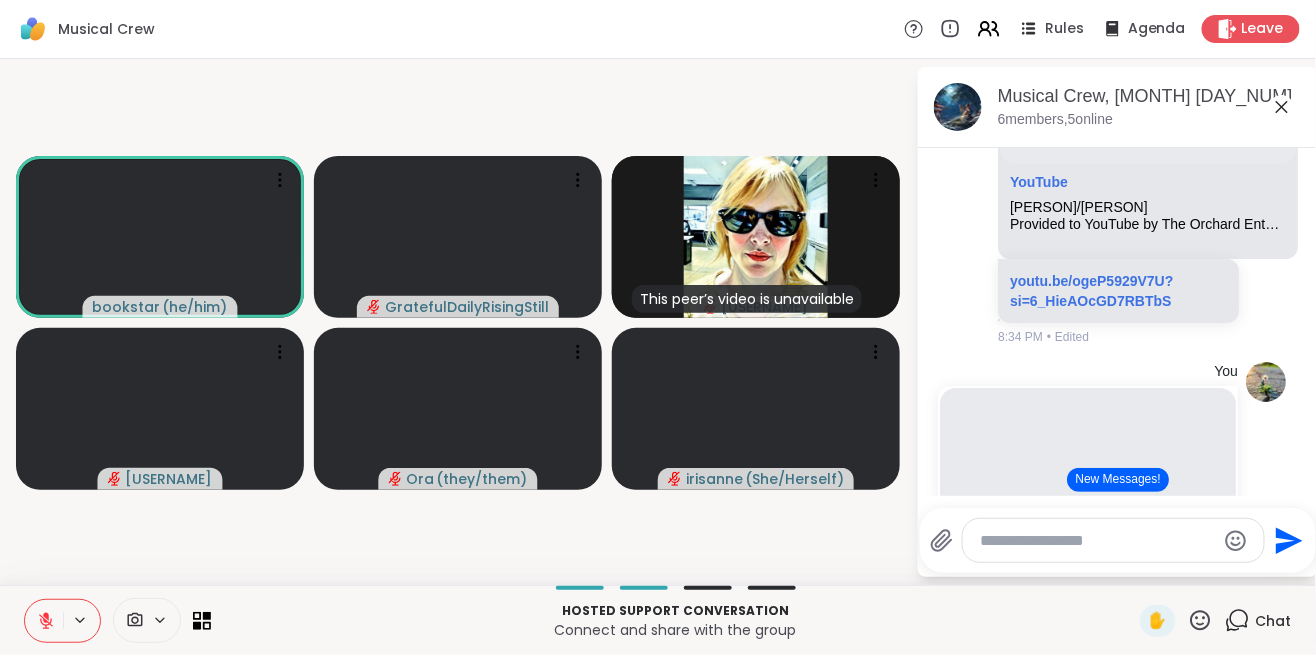 click on "[USERNAME] ( he/him ) [USERNAME] This peer’s video is unavailable [USERNAME] [USERNAME] ( they/them ) [USERNAME] ( She/Herself )" at bounding box center [458, 322] 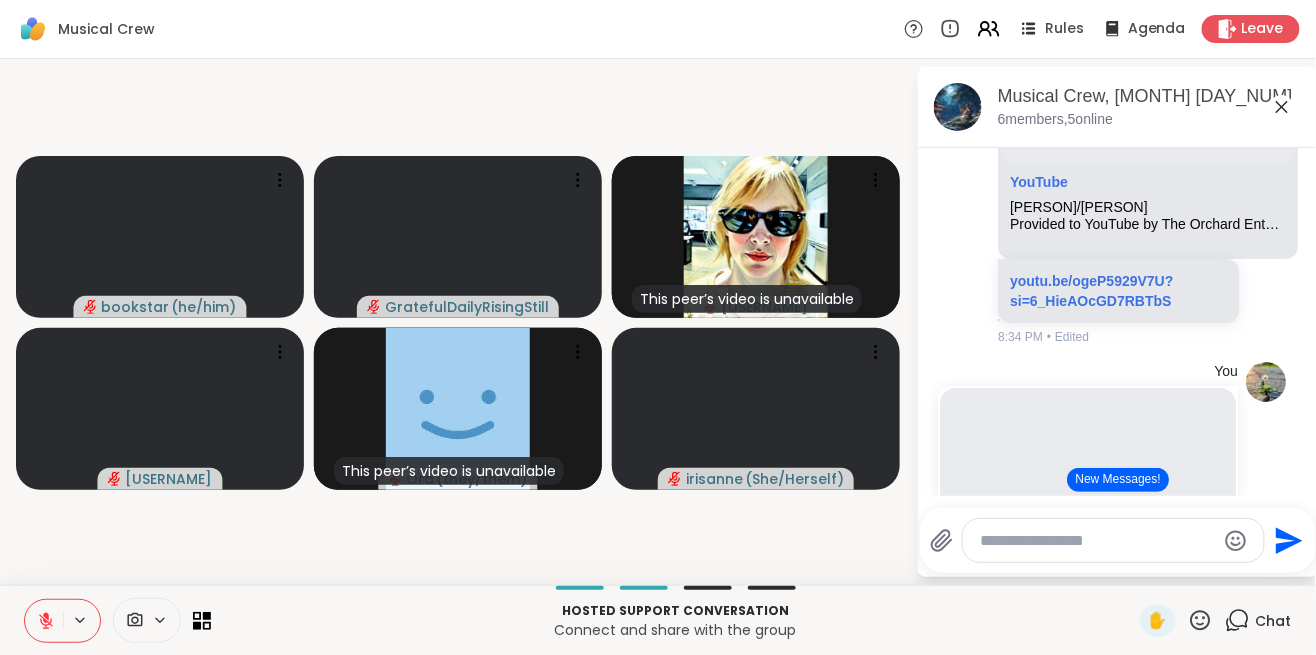 click on "[USERNAME] ( he/him ) [USERNAME] This peer’s video is unavailable [USERNAME] [USERNAME] This peer’s video is unavailable [USERNAME] ( they/them ) [USERNAME] ( She/Herself )" at bounding box center (458, 322) 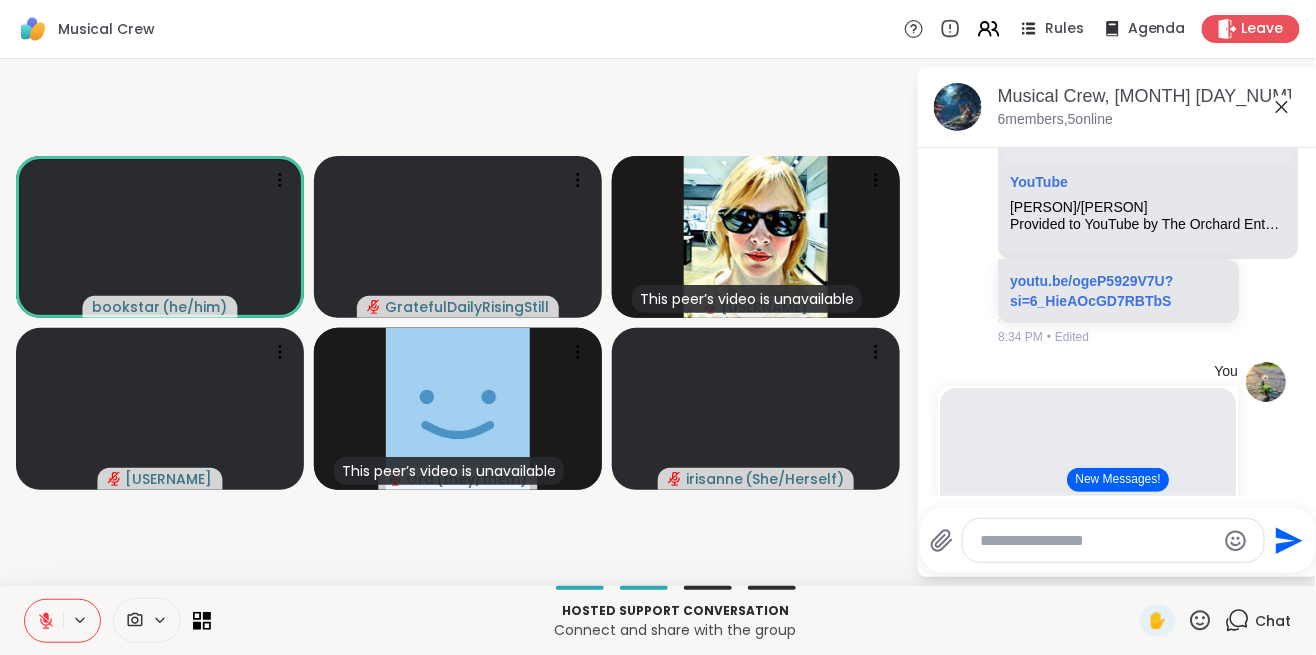 click at bounding box center (44, 621) 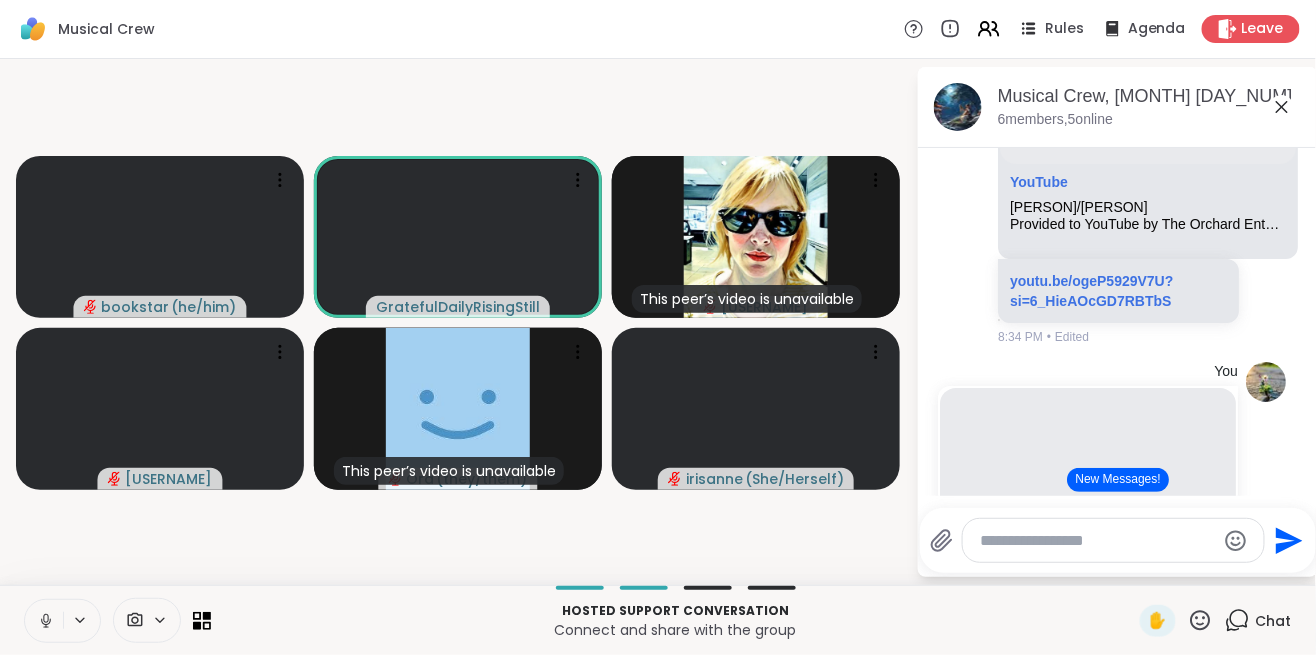 click 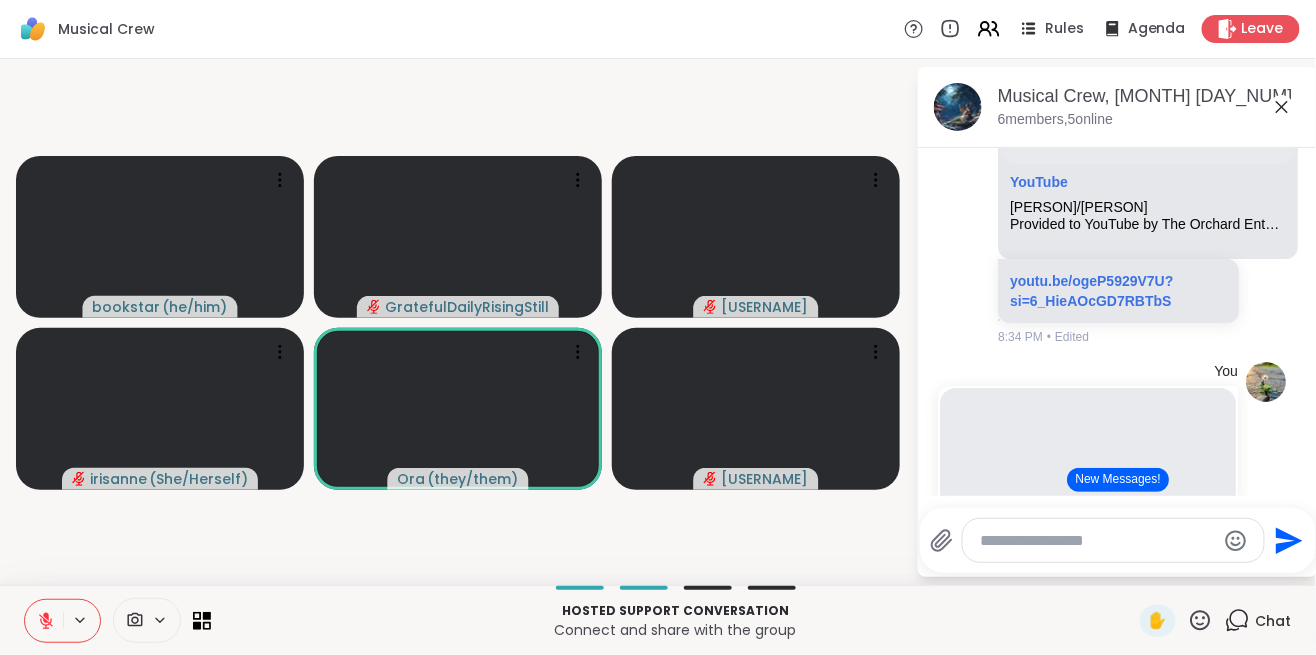 click at bounding box center (160, 409) 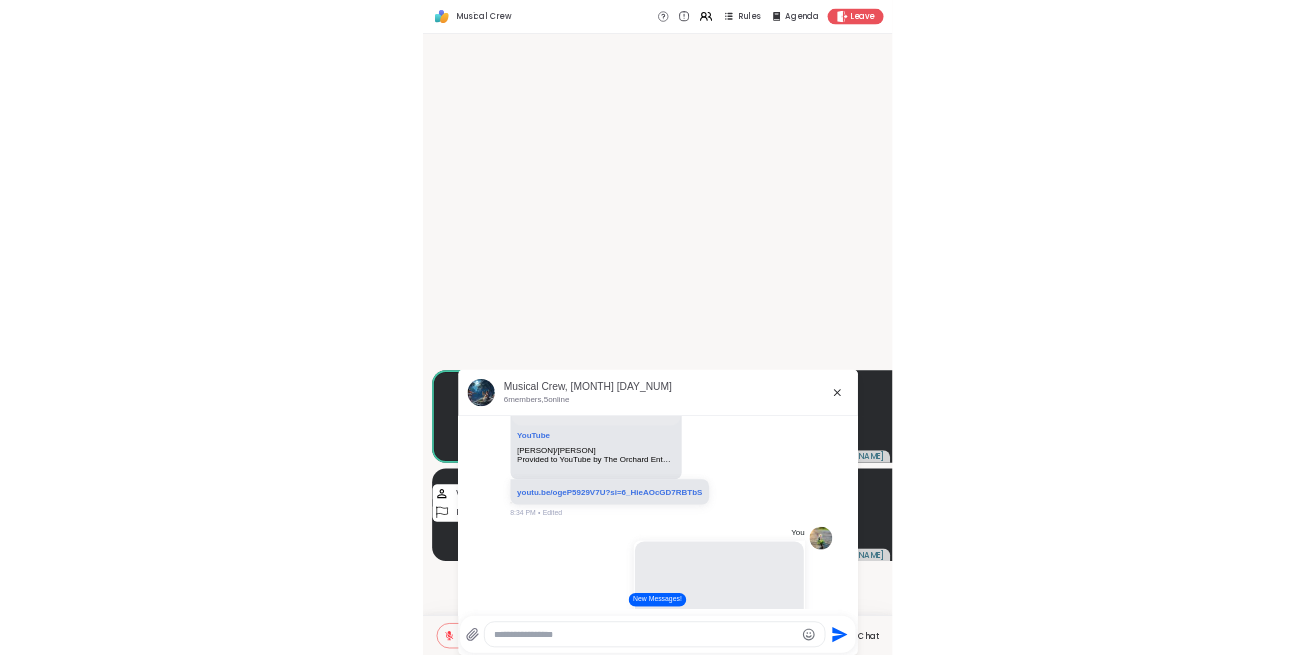 scroll, scrollTop: 757, scrollLeft: 0, axis: vertical 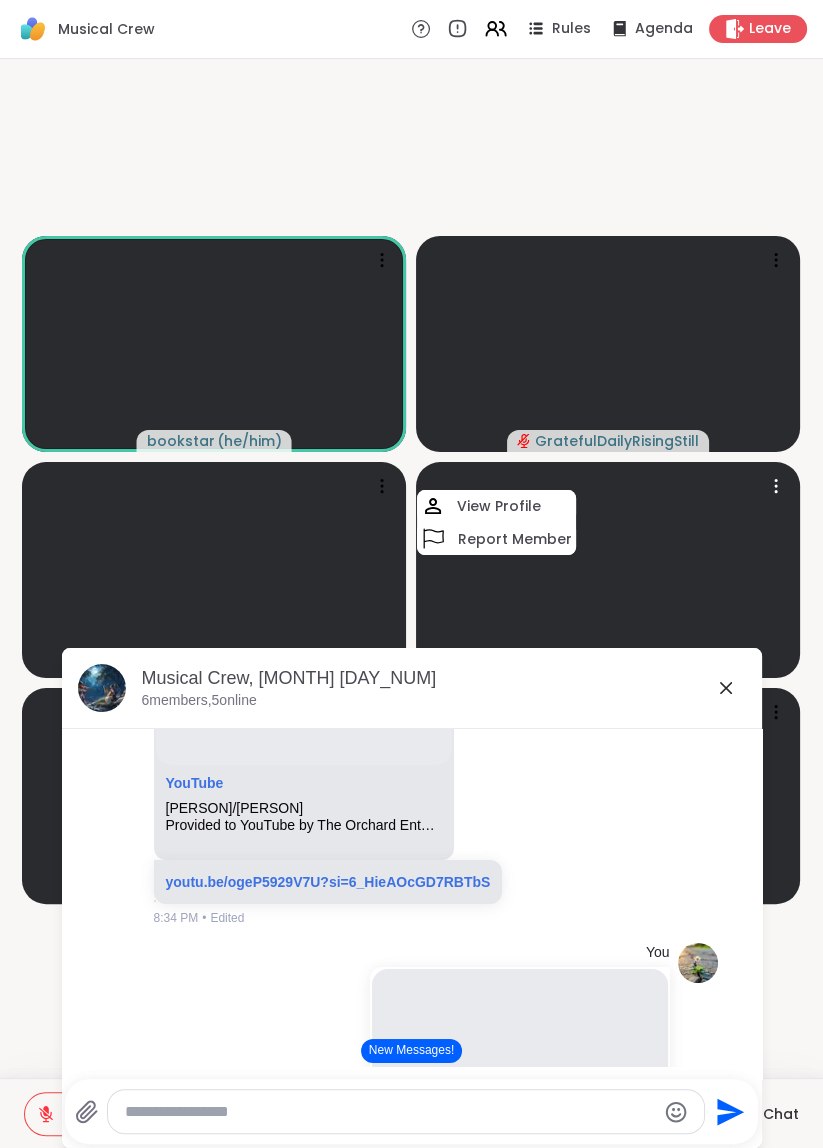 click at bounding box center (608, 570) 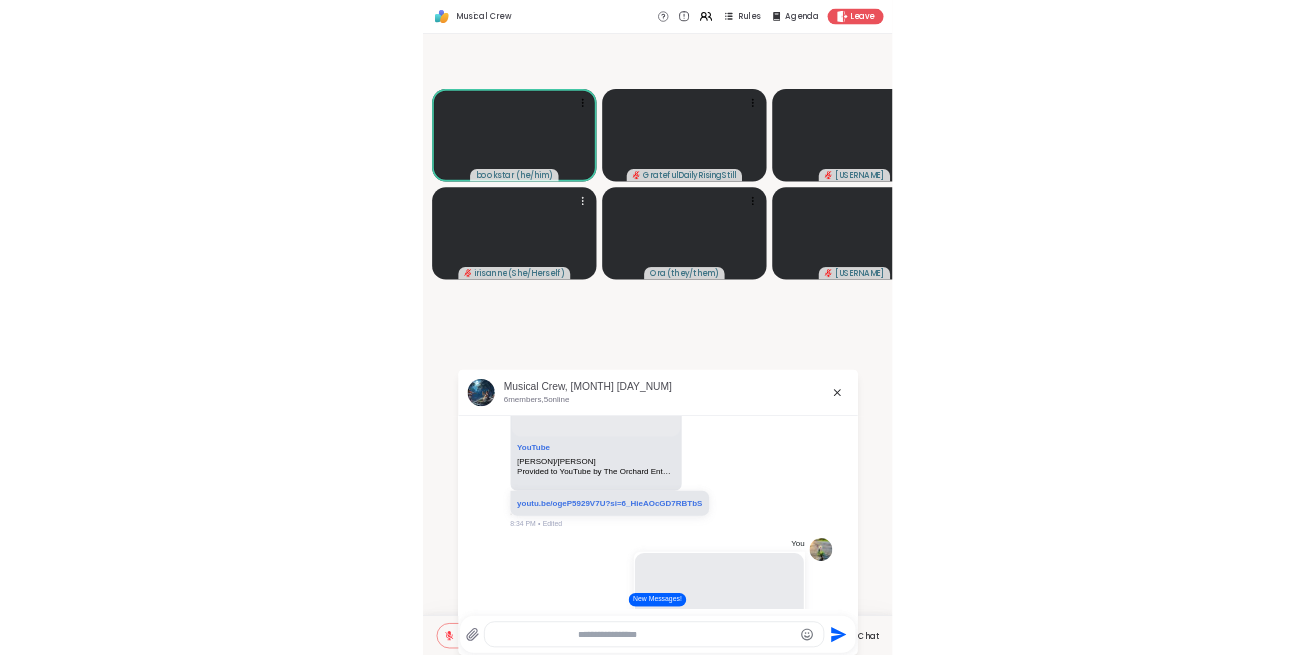 scroll, scrollTop: 777, scrollLeft: 0, axis: vertical 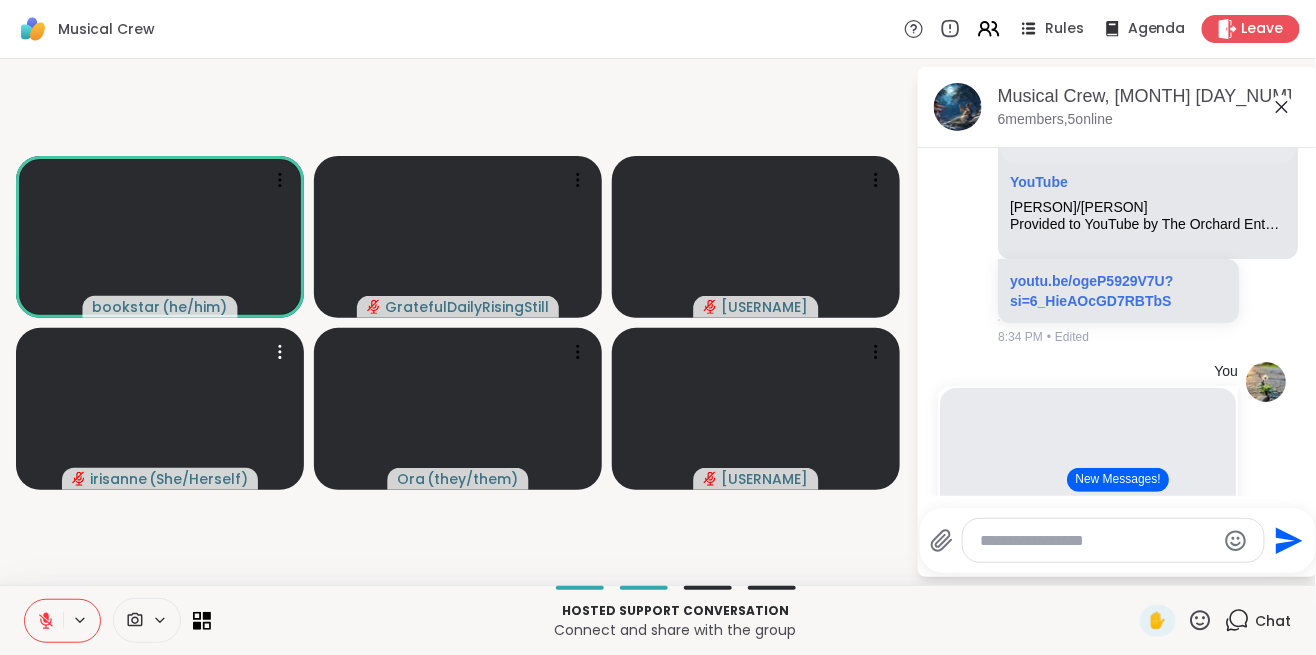 click on "Today O [USERNAME] YouTube Sister Moon Provided to YouTube by BMG Rights Management (UK) LimitedSister Moon · The Albion BandAcousticity℗ [YEAR] Sanctuary Records Group Ltd., a BMG CompanyReleased o... youtu.be/[ID]?si=[ID] [TIME] • Edited O [USERNAME] YouTube [PERSON]/[PERSON] Provided to YouTube by The Orchard Enterprises[PERSON]/[PERSON] · [PERSON]As You Were℗ [YEAR] Hands on MusicReleased on: [YEAR]-[MONTH]-[DAY]Auto-genera... youtu.be/[ID]?si=[ID] [TIME] • Edited You YouTube Liability || Lorde Lyrics requested by "[PERSON] "! Thanks for Commenting! ♡I take lyric video requests for any artist! Just comment! :)Check out my links below! ↓☆ fangirl enterta... youtu.be/[ID]?si=[ID] [TIME] • Edited [USERNAME] YouTube Bring It On Home To Me by [PERSON] ( [PERSON] Cover) Stream The White Album on Spotify: http://flyt.it/MJwhitespotifyDownload The White Album on iTunes: http://flyt.it/MJwhiteitunesDownload The White Album on T..." at bounding box center (1118, 580) 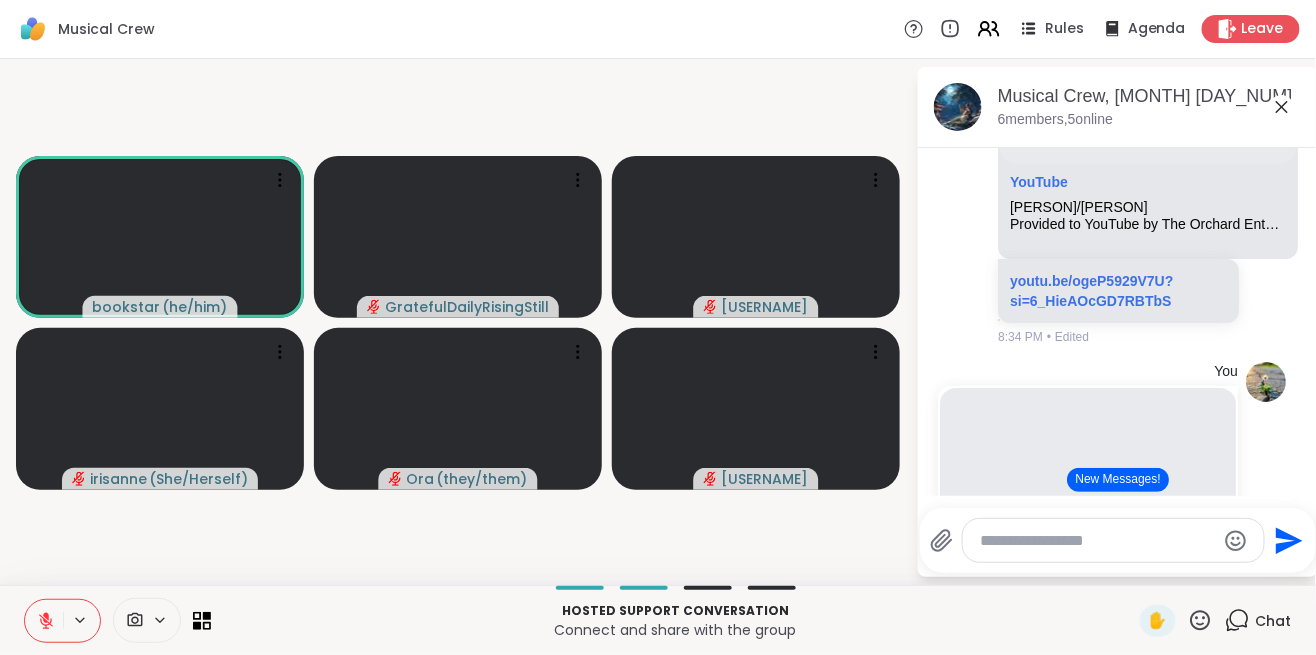 click at bounding box center [160, 237] 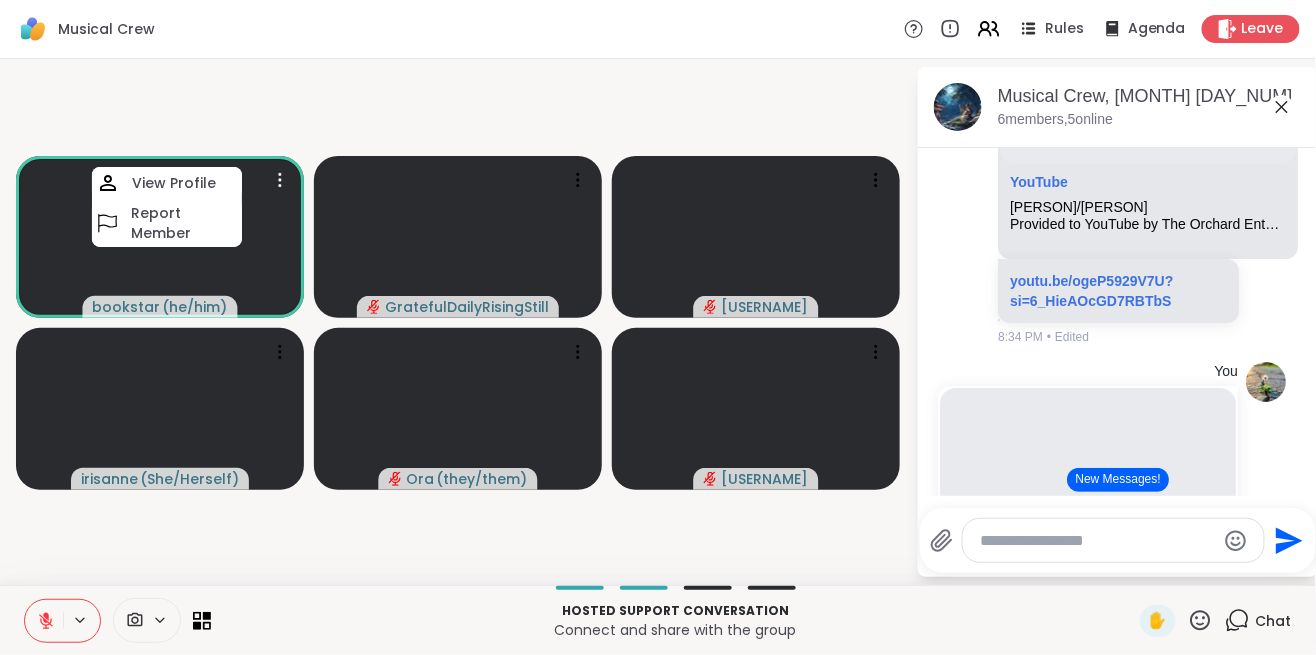 click on "[USERNAME] ( he/him ) View Profile Report Member [USERNAME] [USERNAME] [USERNAME] ( She/Herself ) [USERNAME] ( they/them ) [USERNAME]" at bounding box center [458, 322] 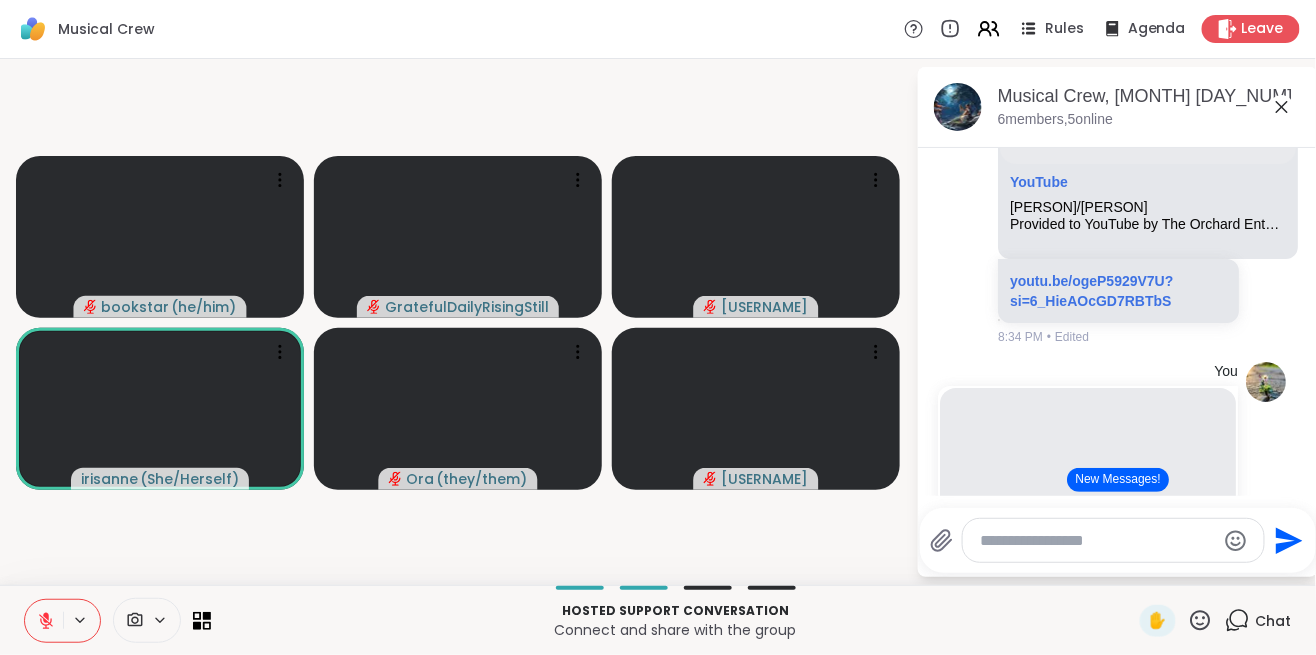 click on "[USERNAME] ( he/him ) [USERNAME] [USERNAME] [USERNAME] ( She/Herself ) [USERNAME] ( they/them ) [USERNAME]" at bounding box center (458, 322) 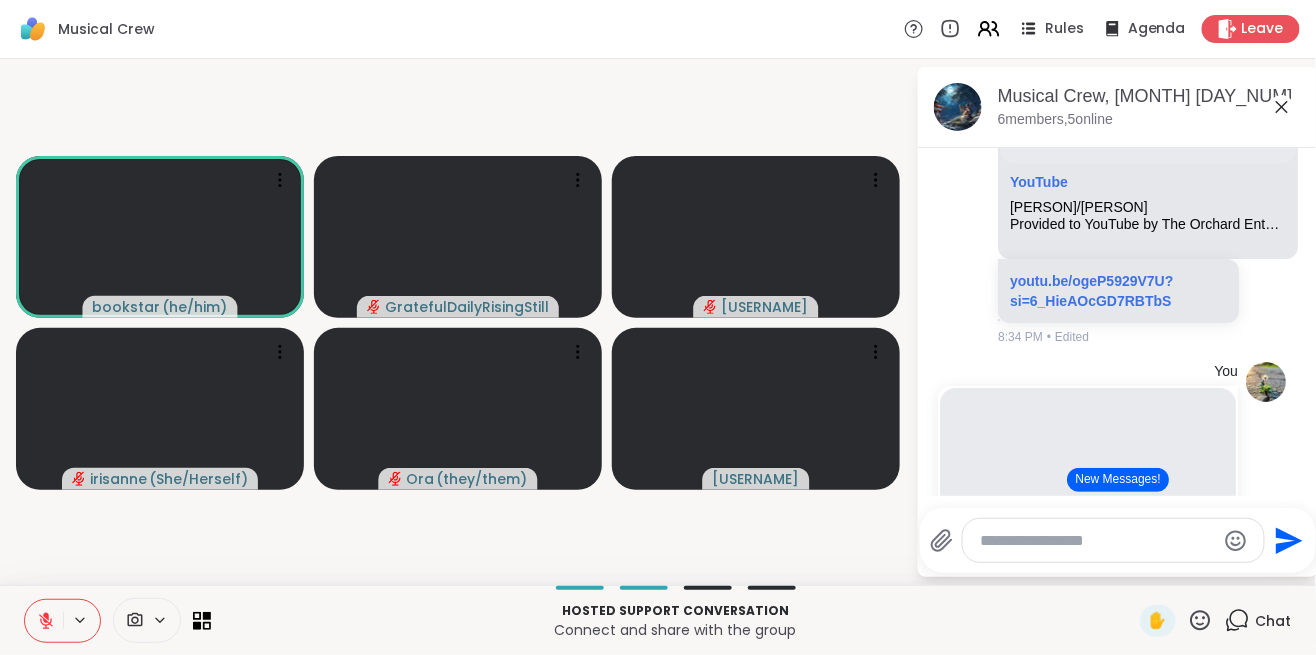 click on "Hosted support conversation Connect and share with the group ✋ Chat" at bounding box center (658, 620) 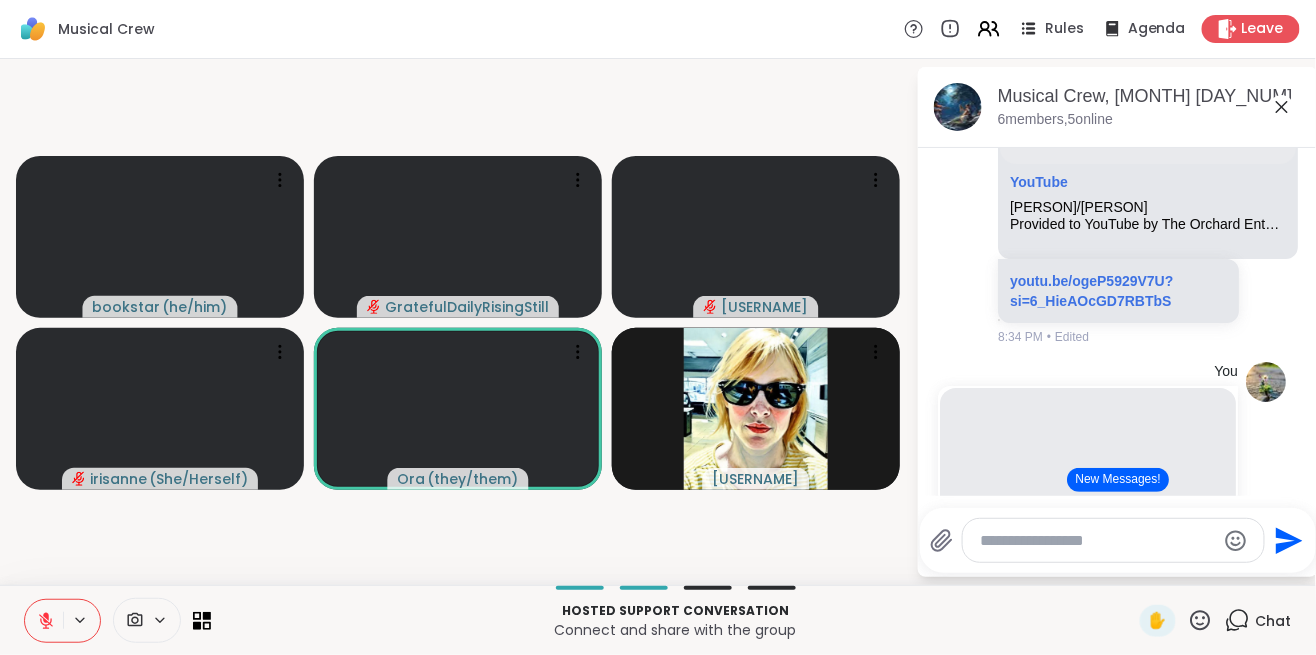 click on "[USERNAME] ( he/him ) [USERNAME] [USERNAME] [USERNAME] ( She/Herself ) [USERNAME] ( they/them ) [USERNAME]" at bounding box center [458, 322] 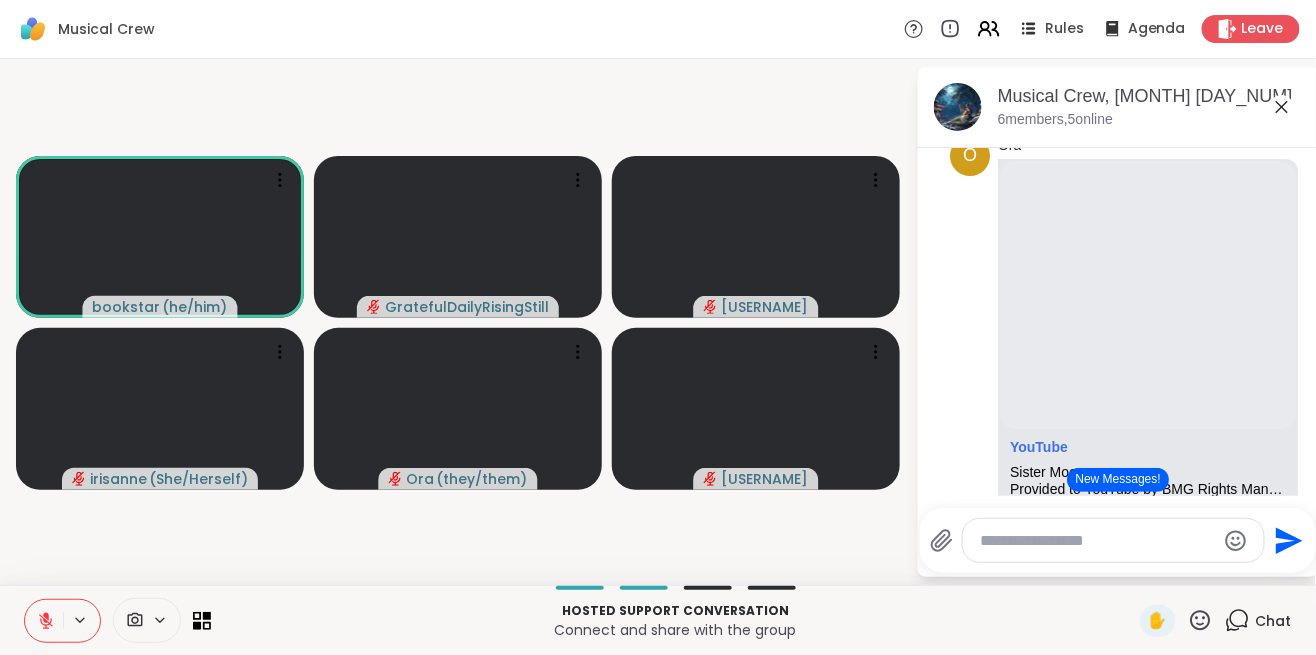 scroll, scrollTop: 40, scrollLeft: 0, axis: vertical 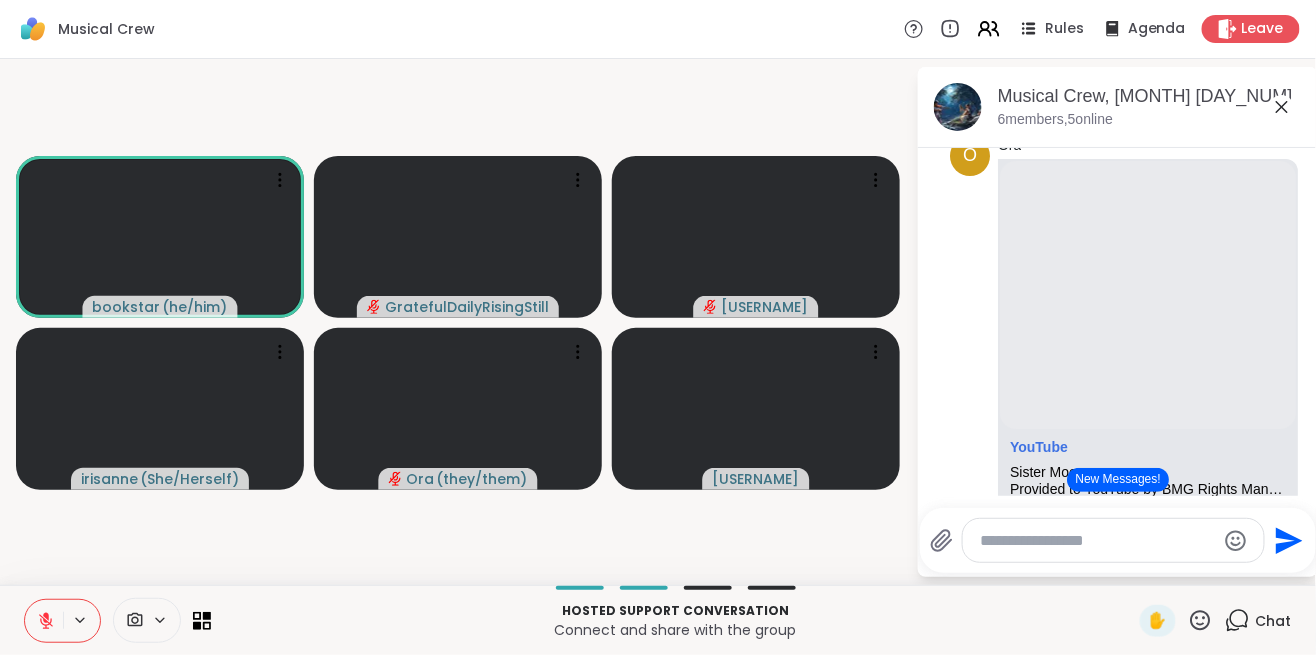click on "[USERNAME] ( he/him ) [USERNAME] [USERNAME] [USERNAME] ( She/Herself ) [USERNAME] ( they/them ) [USERNAME]" at bounding box center [458, 322] 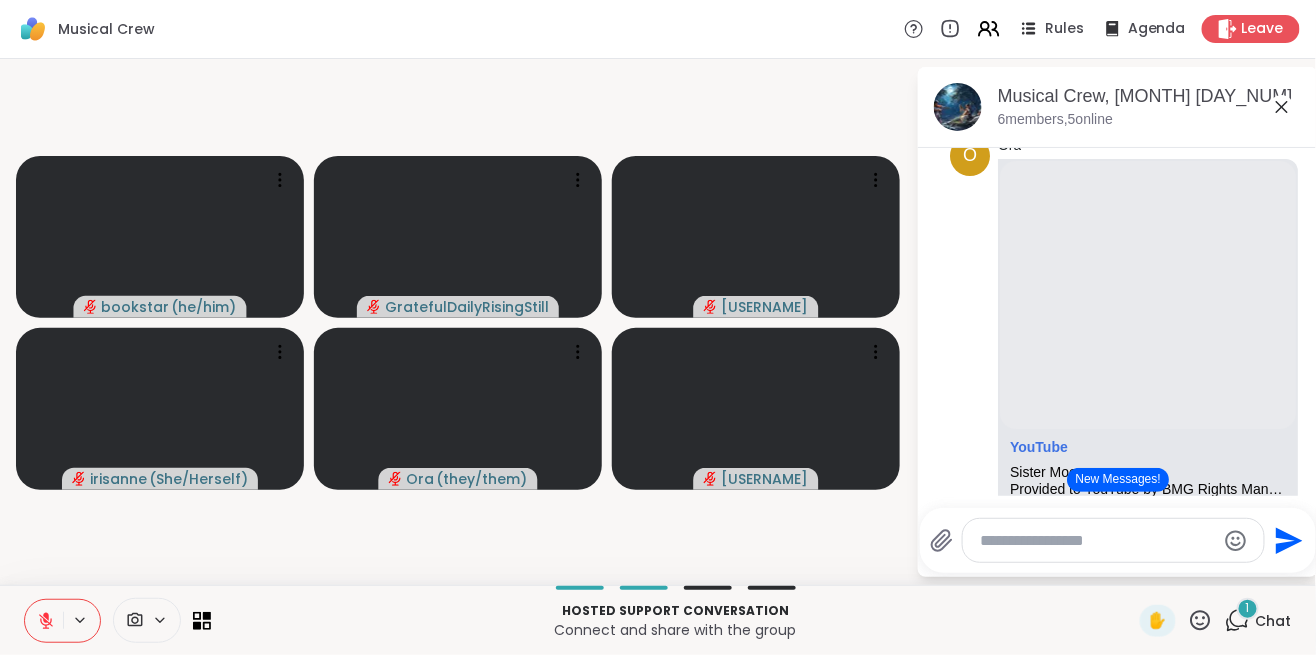 click on "Chat" at bounding box center [1274, 621] 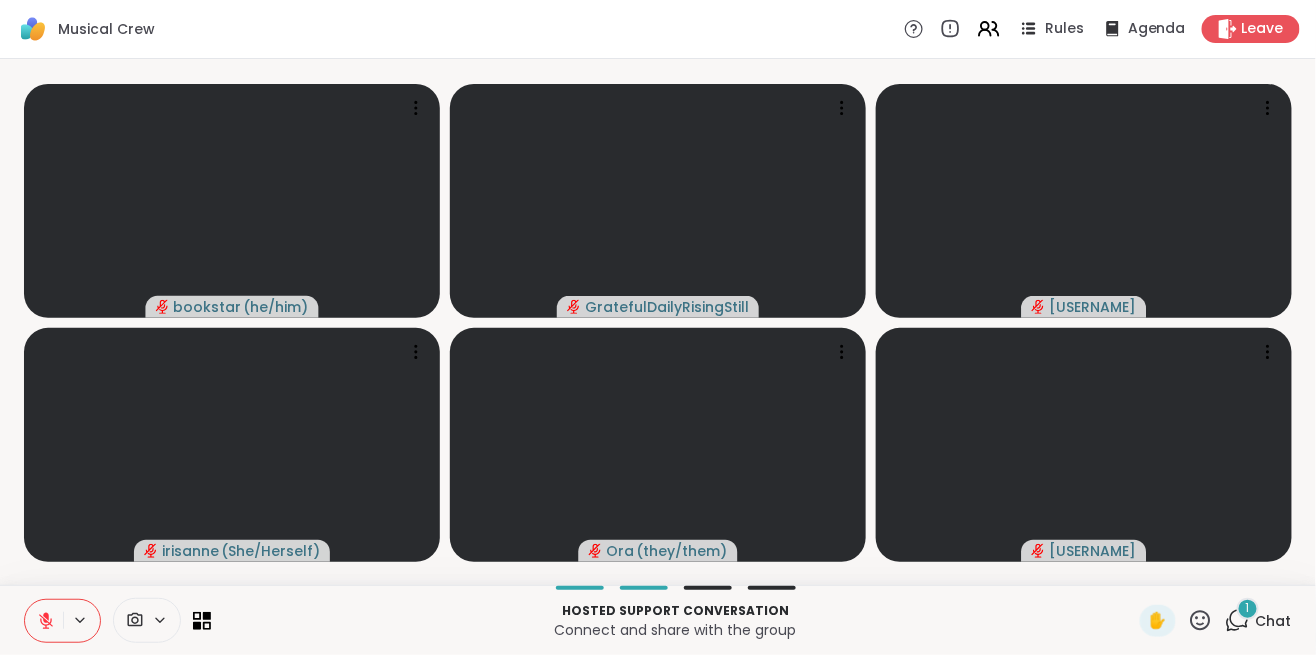 click on "1 Chat" at bounding box center (1258, 621) 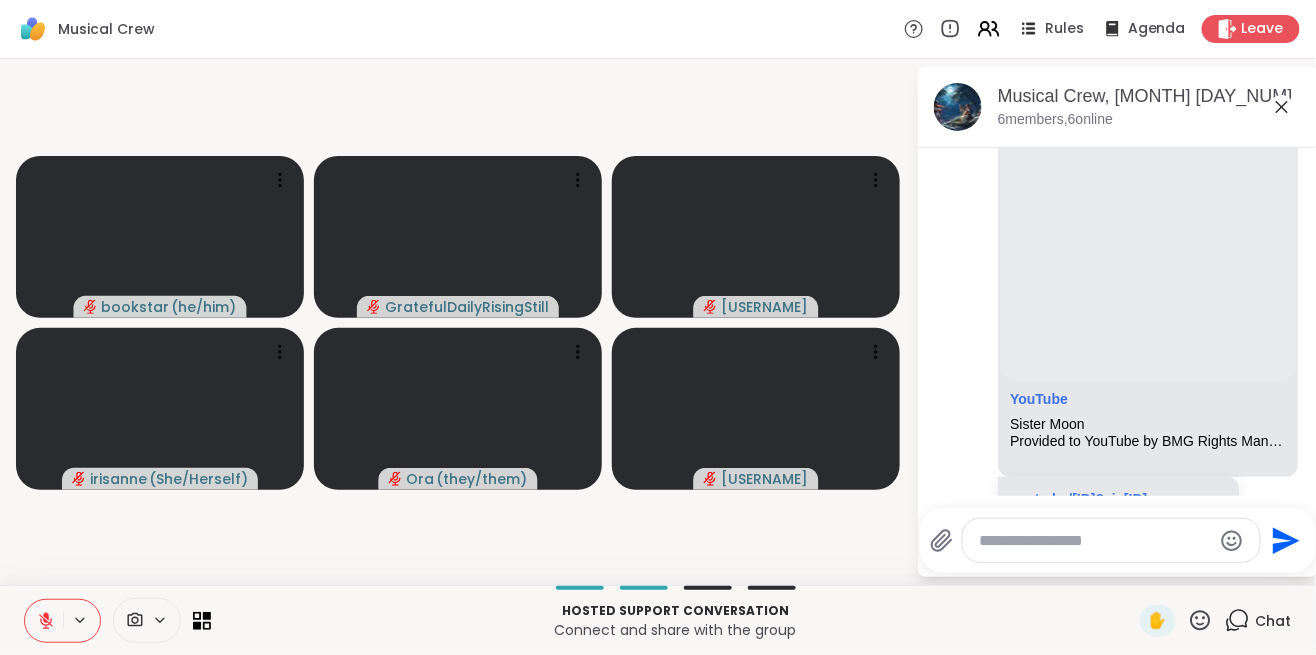 scroll, scrollTop: 0, scrollLeft: 0, axis: both 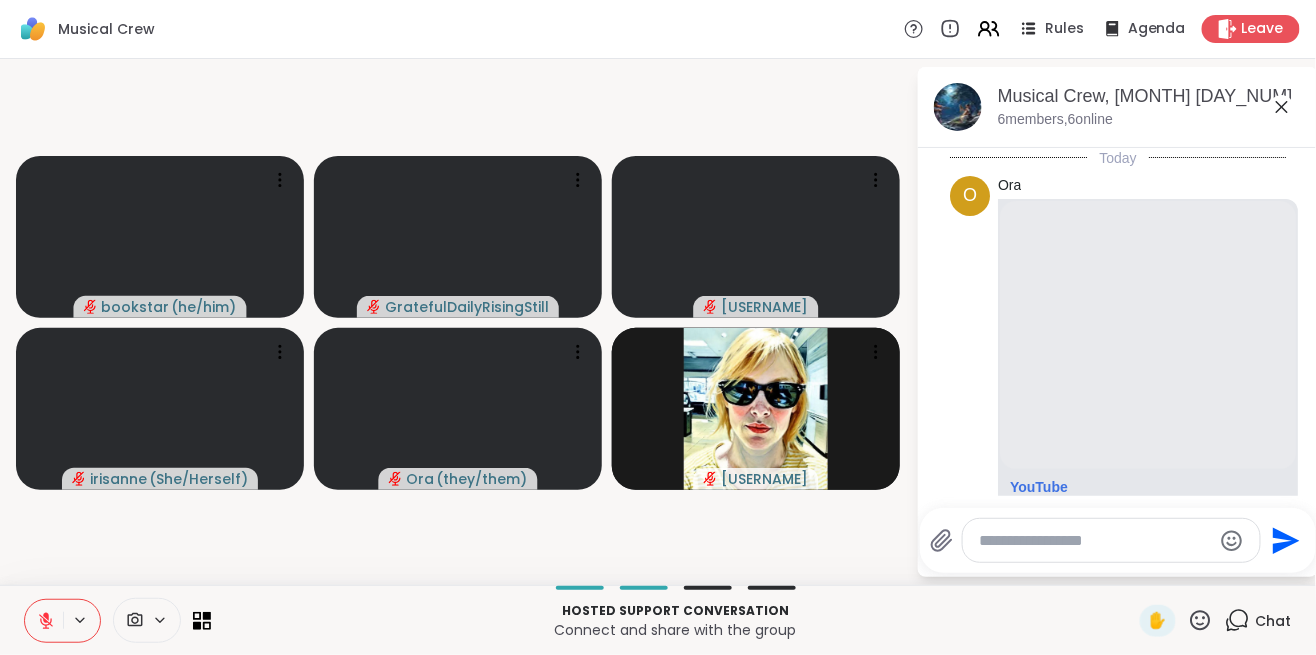 click at bounding box center (147, 620) 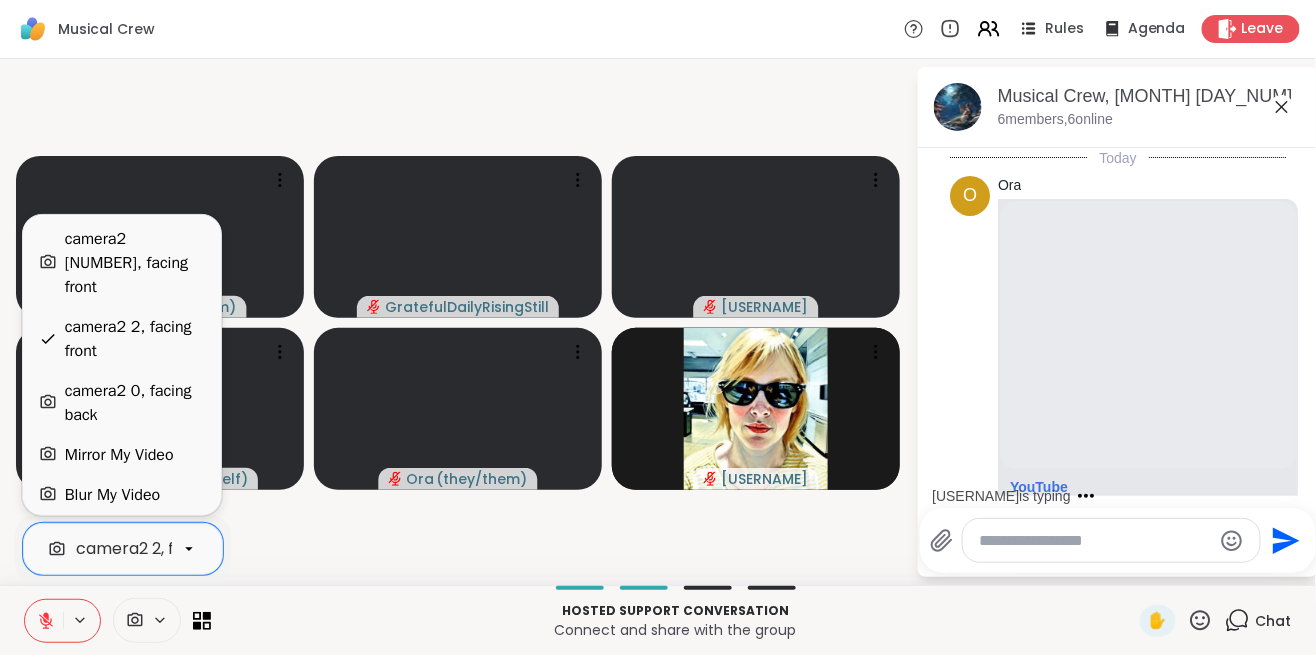click on "Leave" at bounding box center (1251, 29) 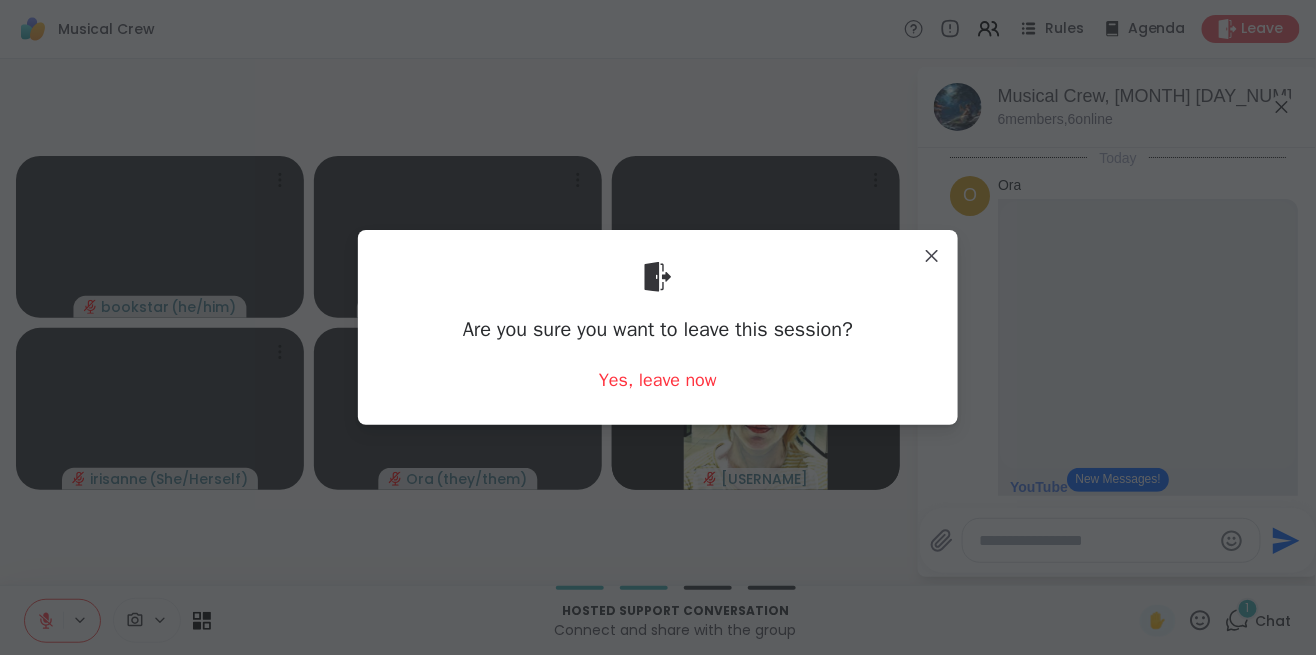 click on "Yes, leave now" at bounding box center (658, 380) 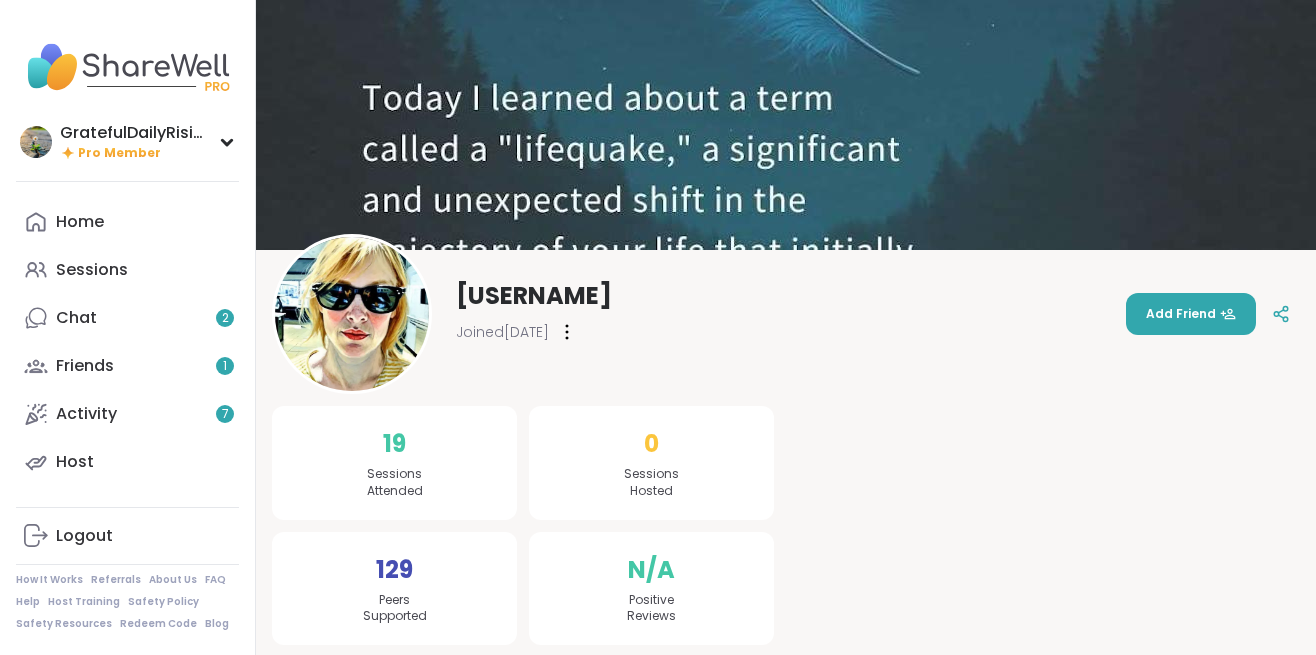 scroll, scrollTop: 0, scrollLeft: 0, axis: both 